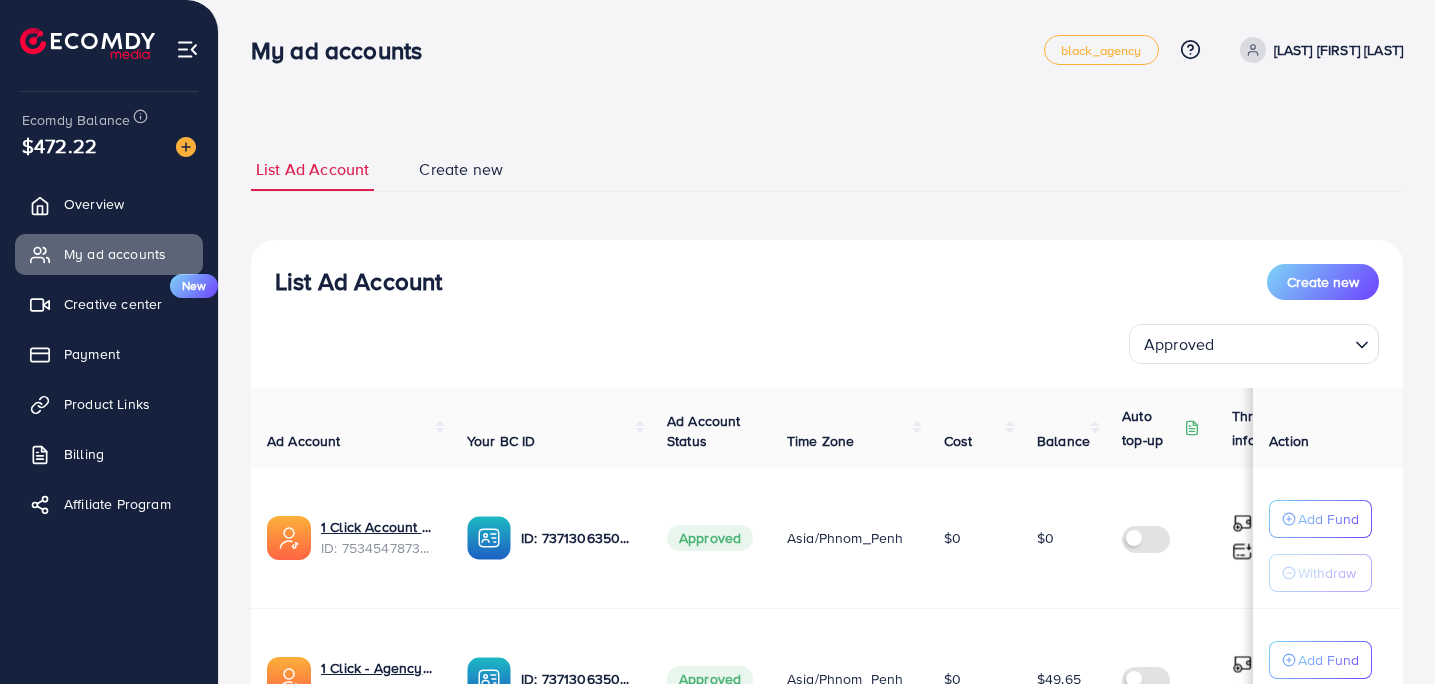 select on "***" 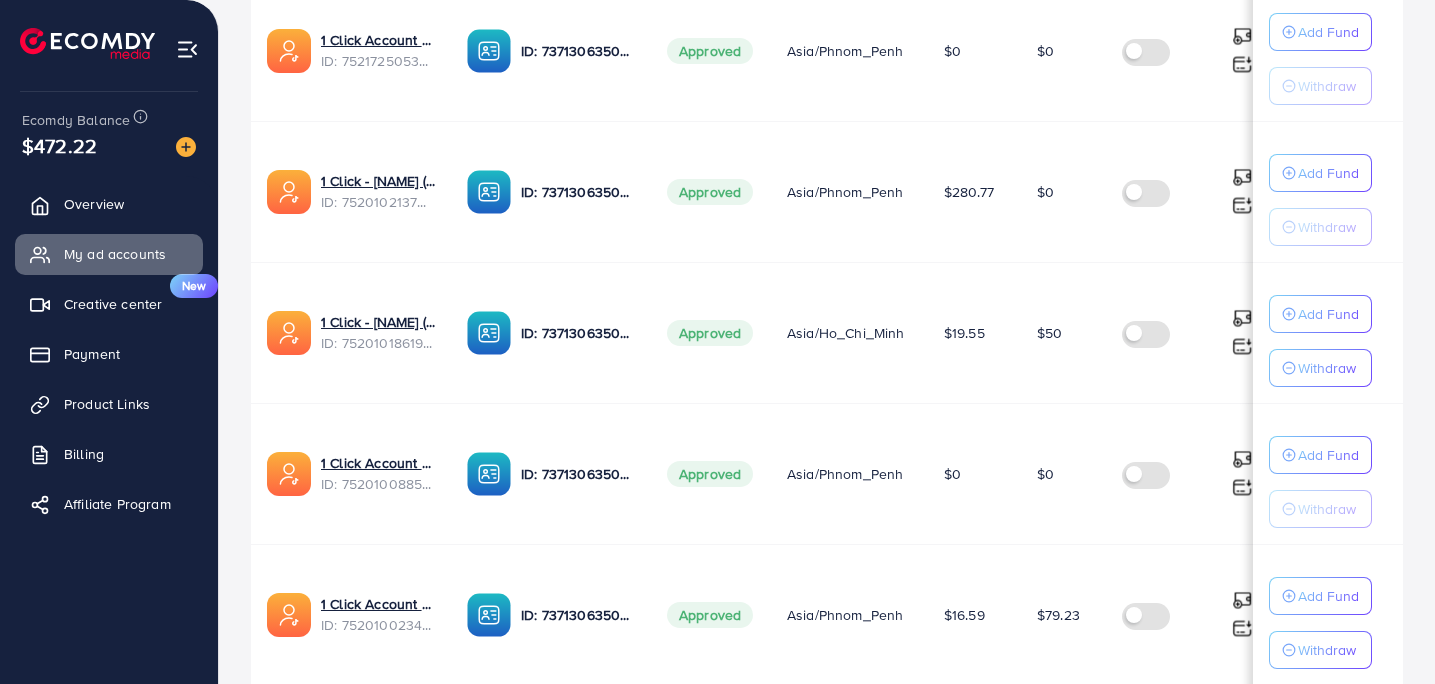 scroll, scrollTop: 1756, scrollLeft: 0, axis: vertical 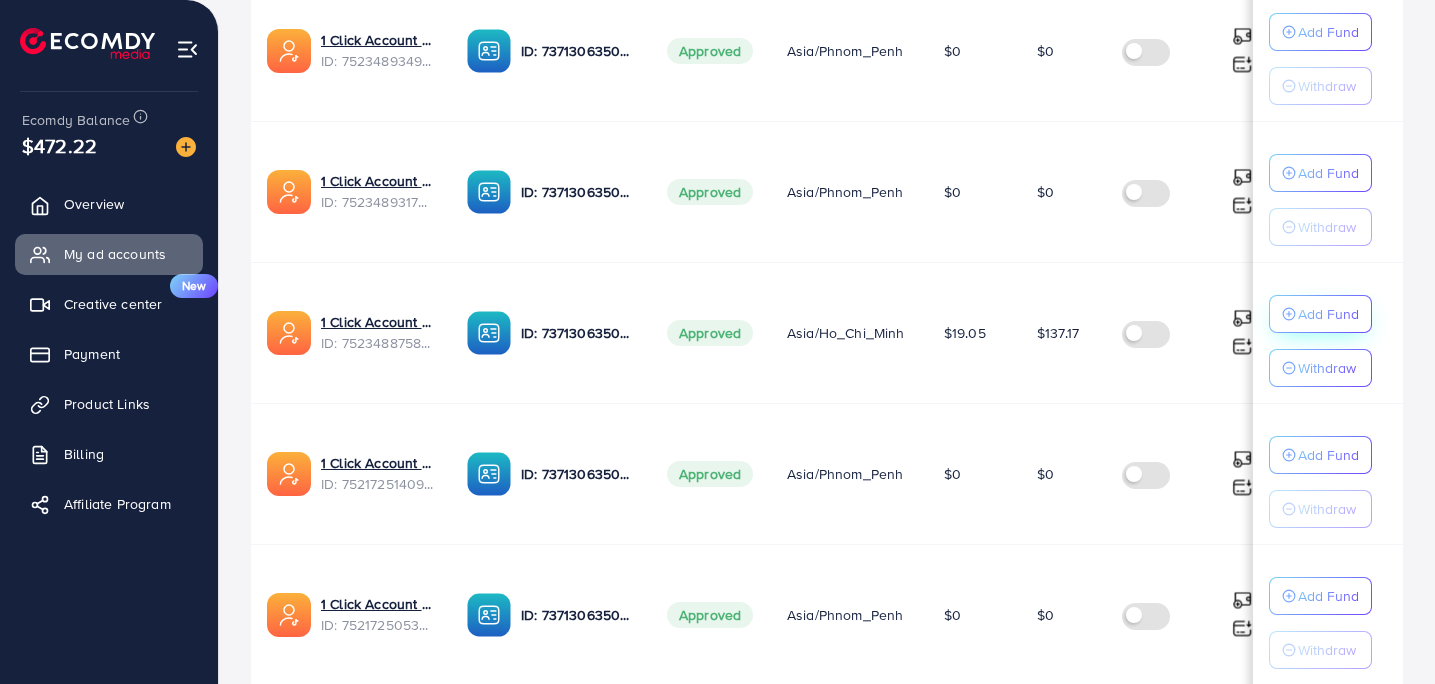 click on "Add Fund" at bounding box center (1328, -1237) 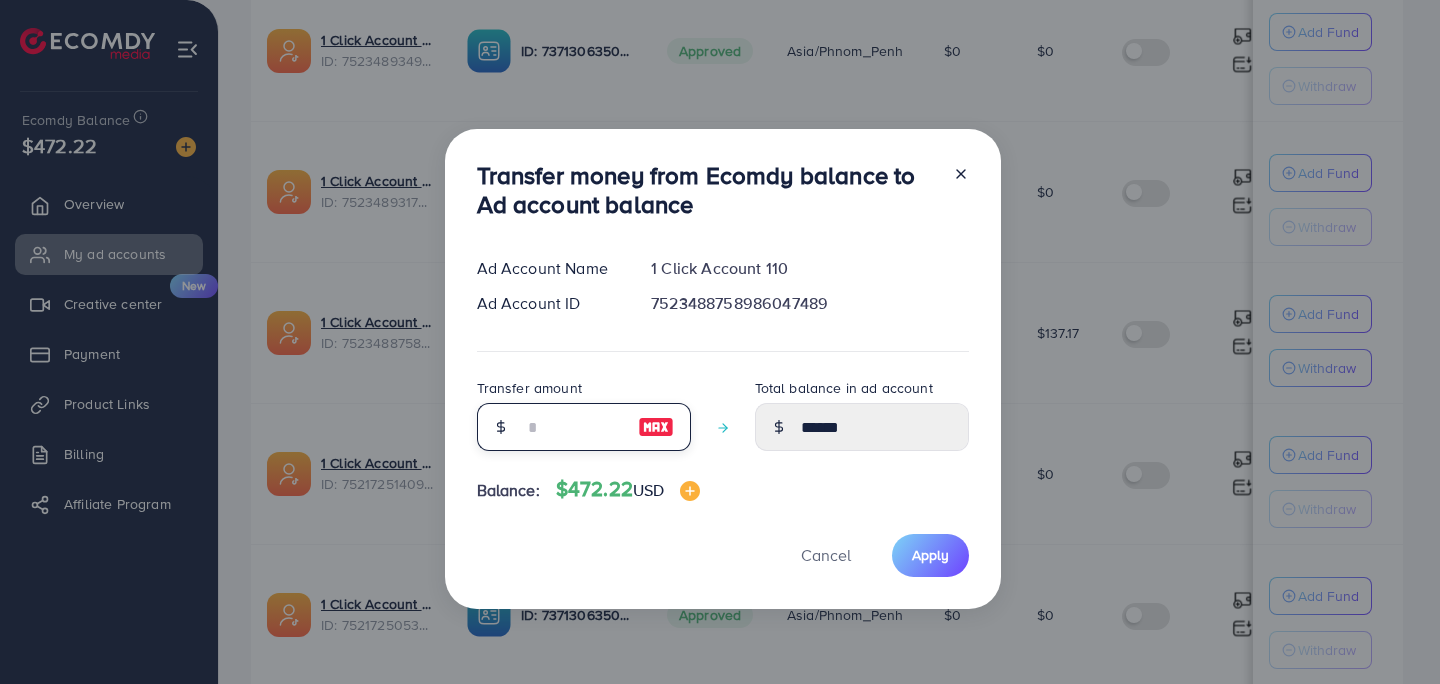 click at bounding box center [573, 427] 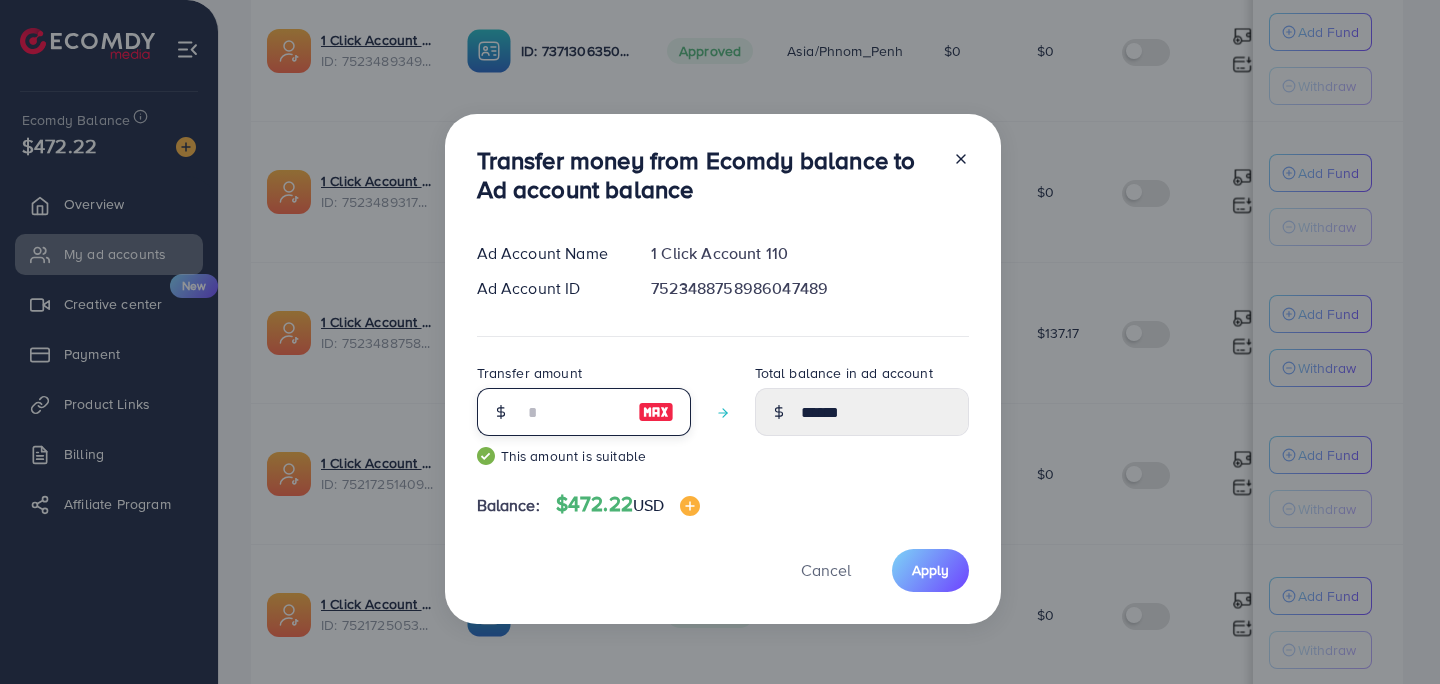 type on "***" 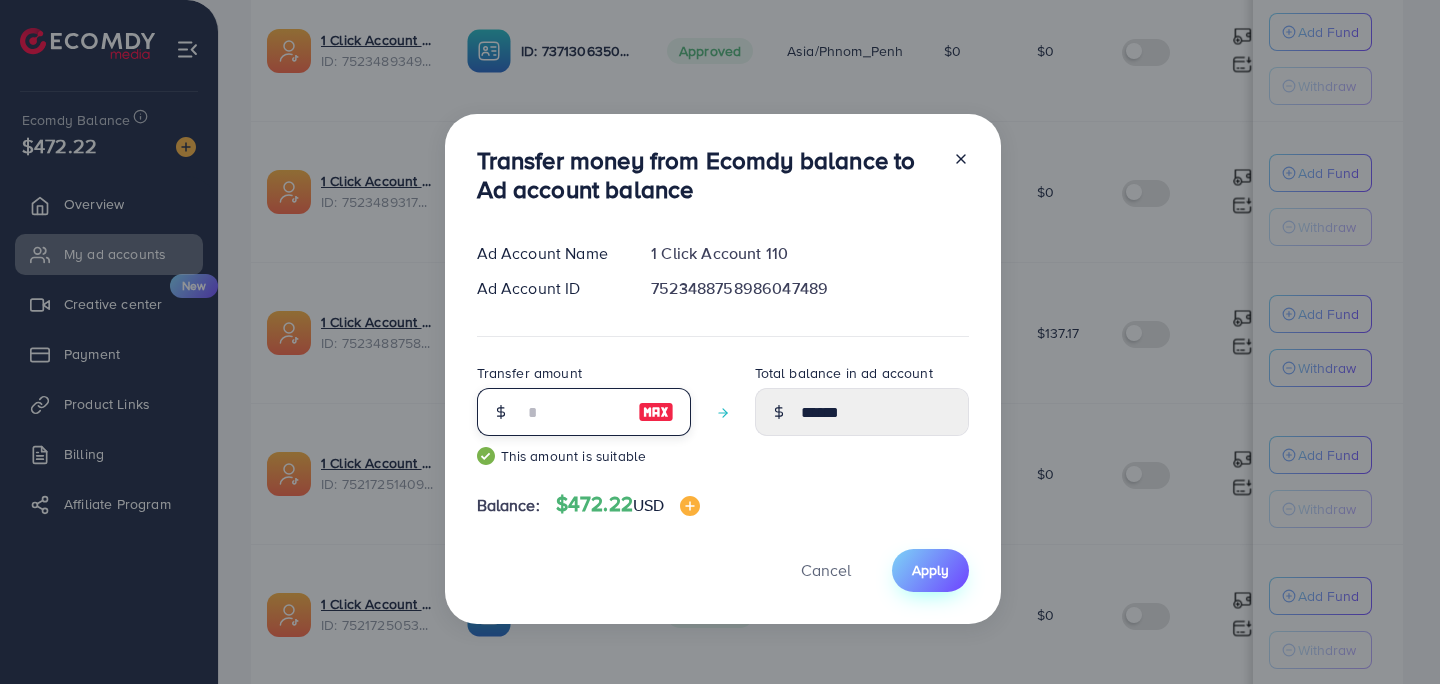 type on "***" 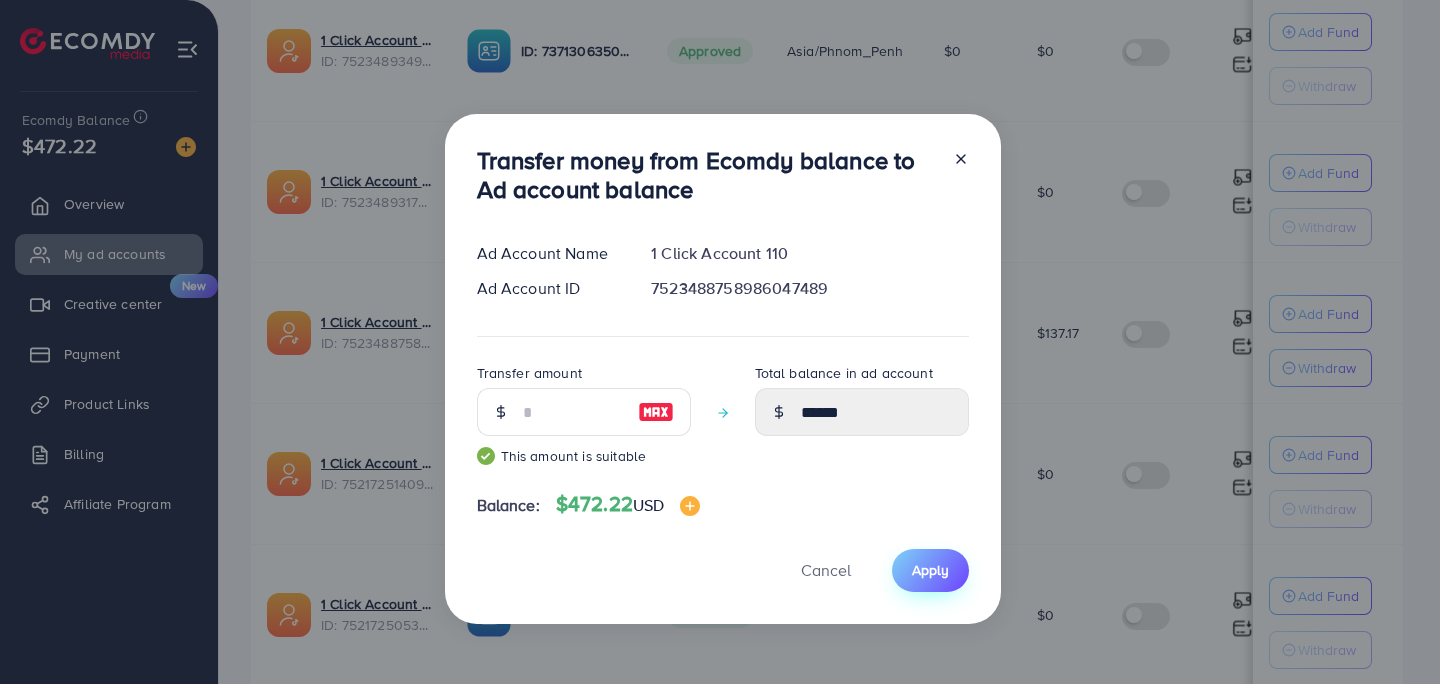 click on "Apply" at bounding box center (930, 570) 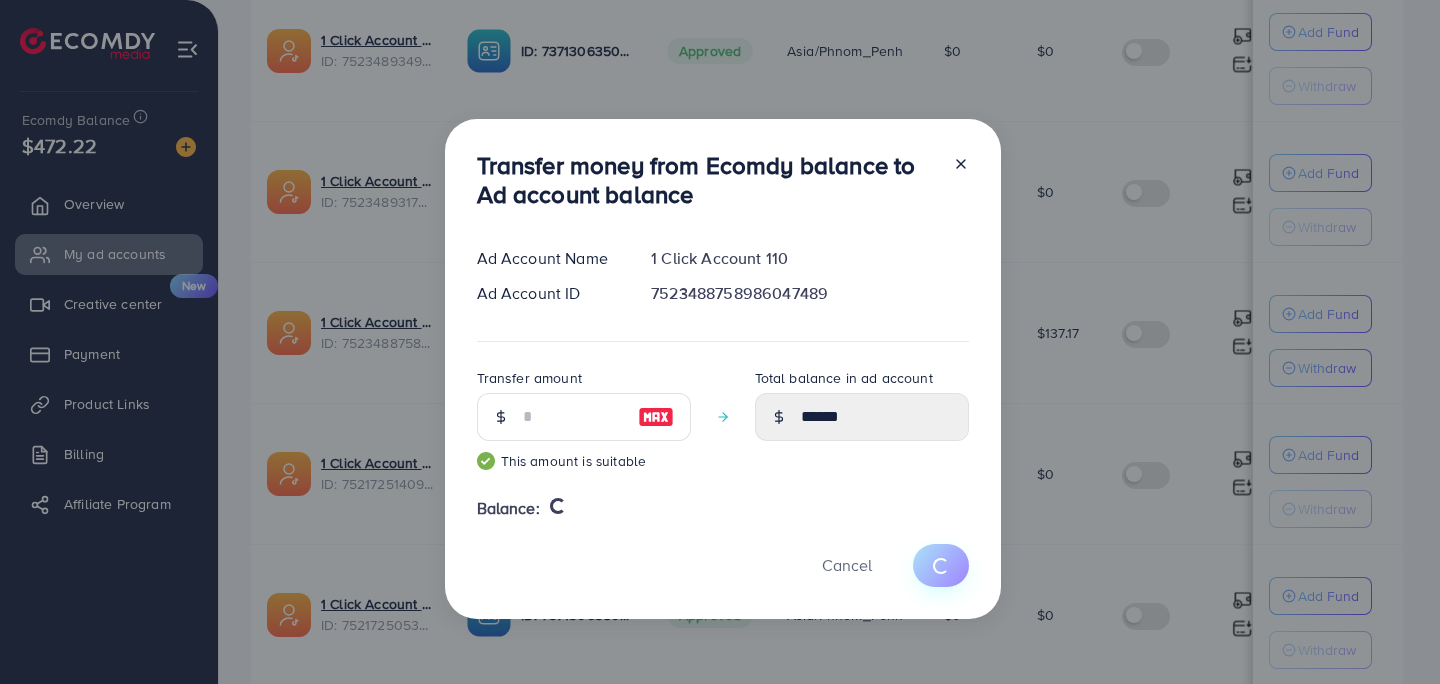 type 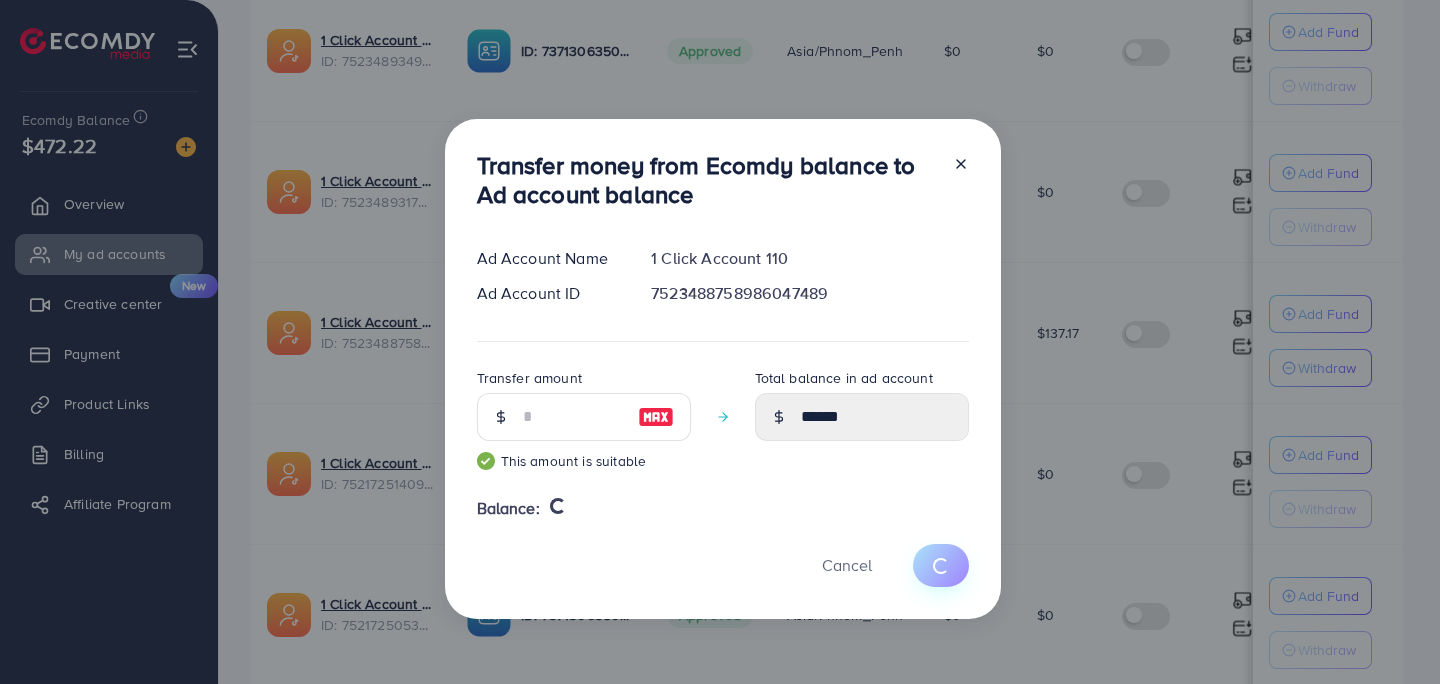 type on "******" 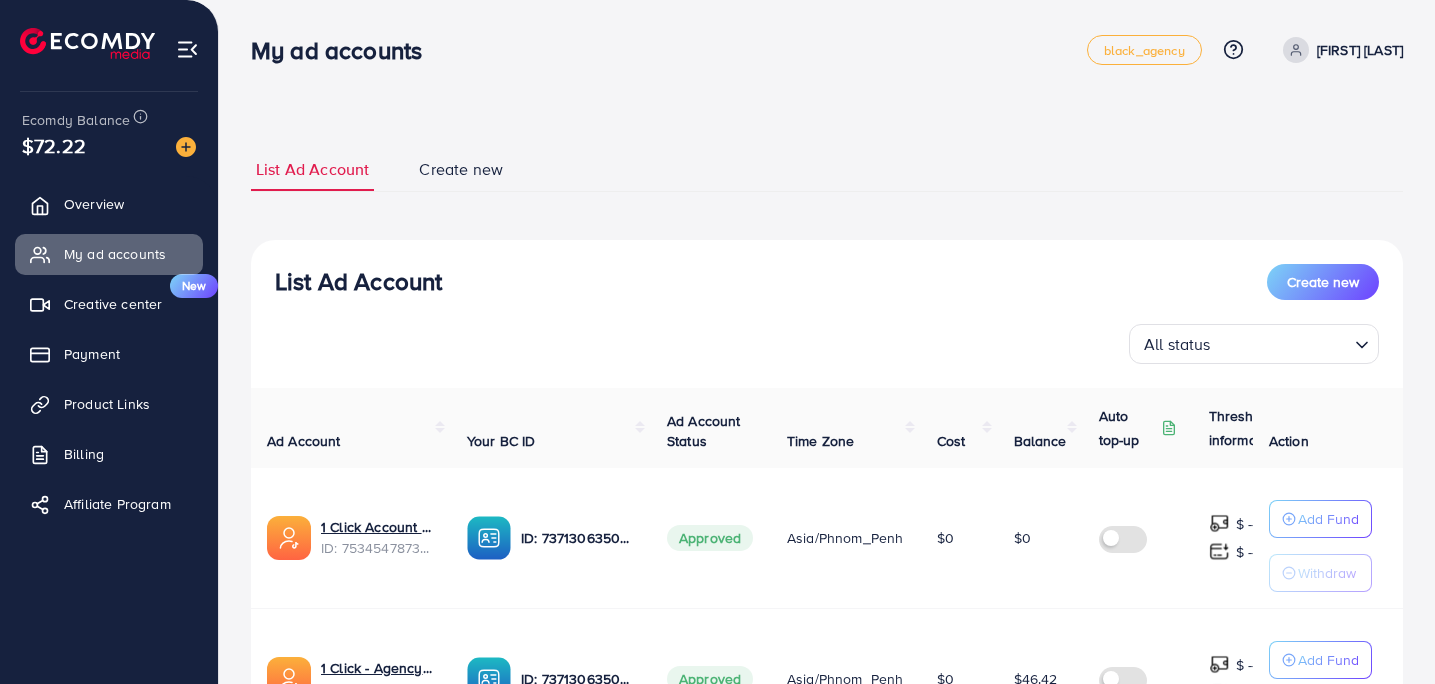 scroll, scrollTop: 0, scrollLeft: 0, axis: both 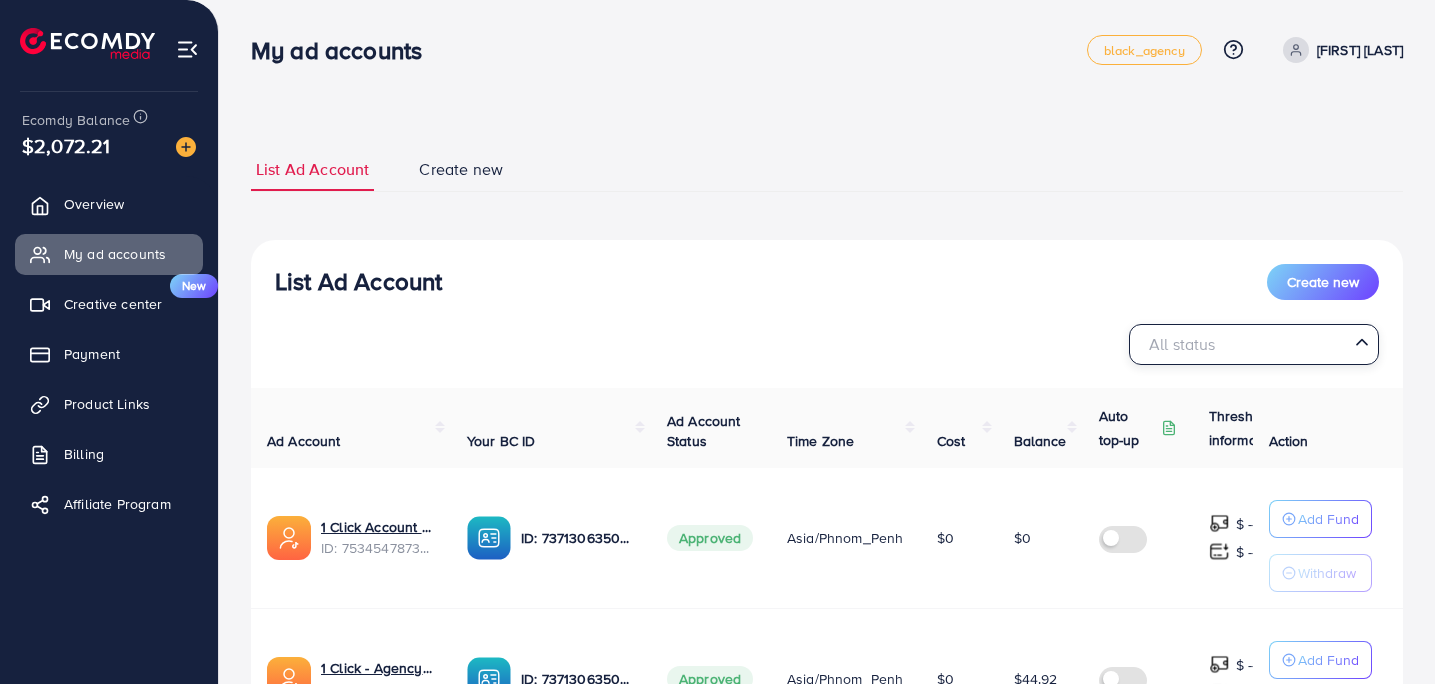 click on "All status" at bounding box center [1242, 342] 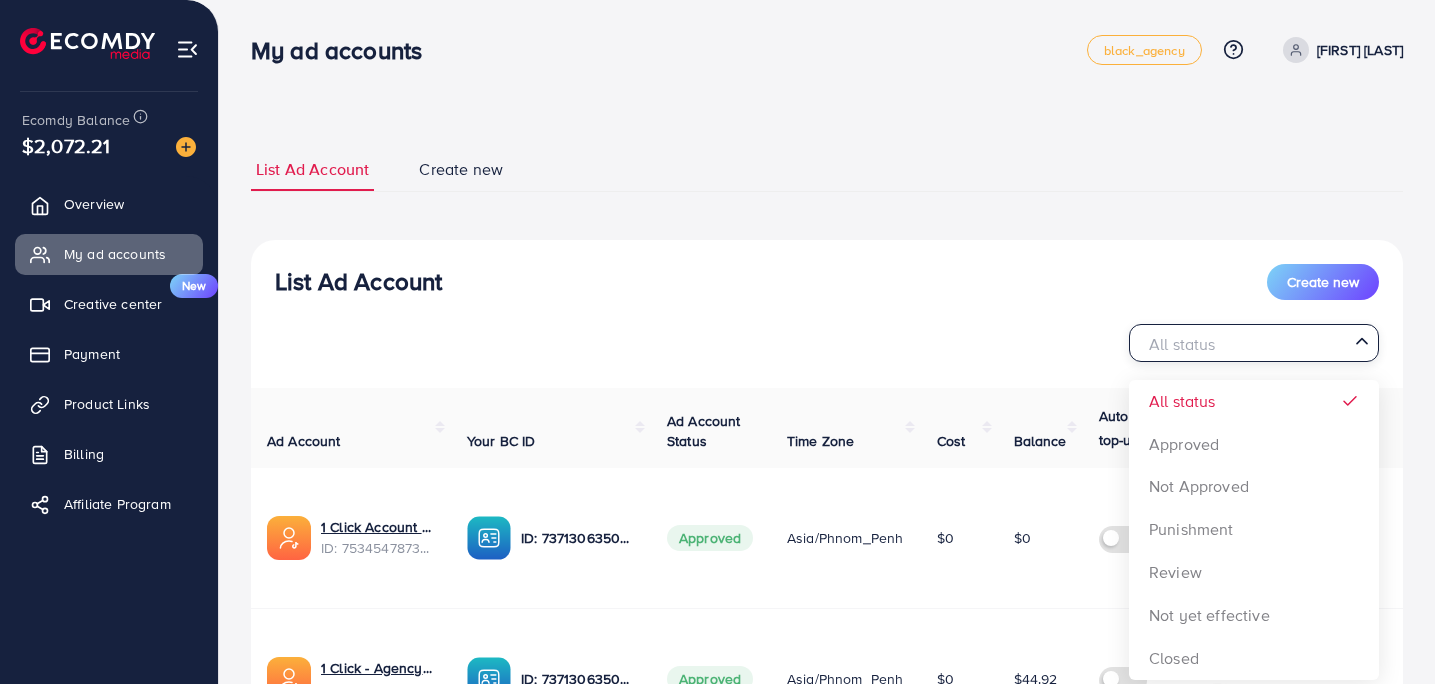 click on "List Ad Account   Create new
All status
Loading...
All status
Approved
Not Approved
Punishment
Review
Not yet effective
Closed
Ad Account Your BC ID Ad Account Status Time Zone Cost Balance Auto top-up Threshold information Action            1 Click Account 121  ID: 7534547873405714448 ID: 7371306350615248913  Approved   Asia/Phnom_Penh   $0   $0   $ ---   $ ---   Add Fund   Withdraw       1 Click - Agency inhouse  ID: 7532415570852397057 ID: 7371306350615248913  Approved   Asia/Phnom_Penh   $0   $44.92   $ ---   $ ---   Add Fund   Withdraw       1 Click - Henry Lee  ID: 7532415277892583425 ID: 7371306350615248913  Approved   Asia/Phnom_Penh   $0   $51.68   $ ---   $ ---   Add Fund   Withdraw       1 Click Account 118  ID: 7530221390843101185 ID: 7371306350615248913  Approved   Asia/Ho_Chi_Minh   $0   $0" at bounding box center [827, 1103] 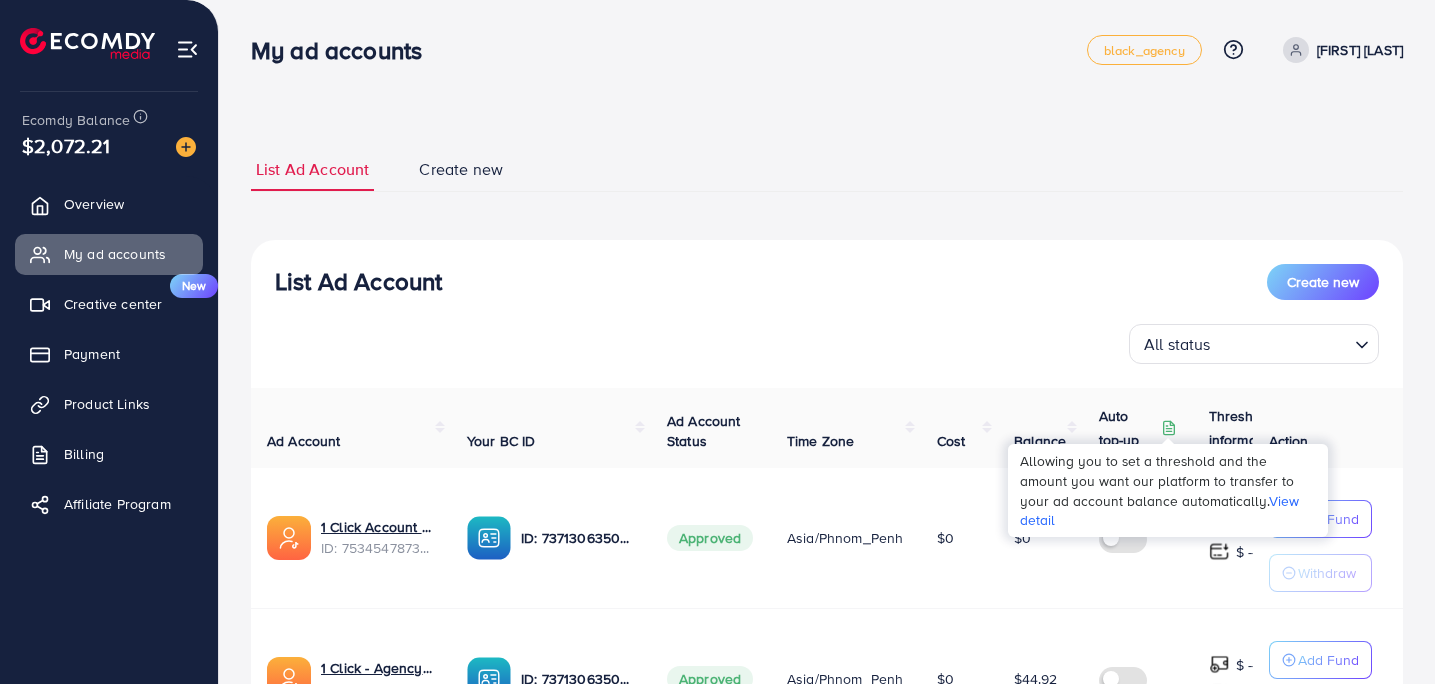 click 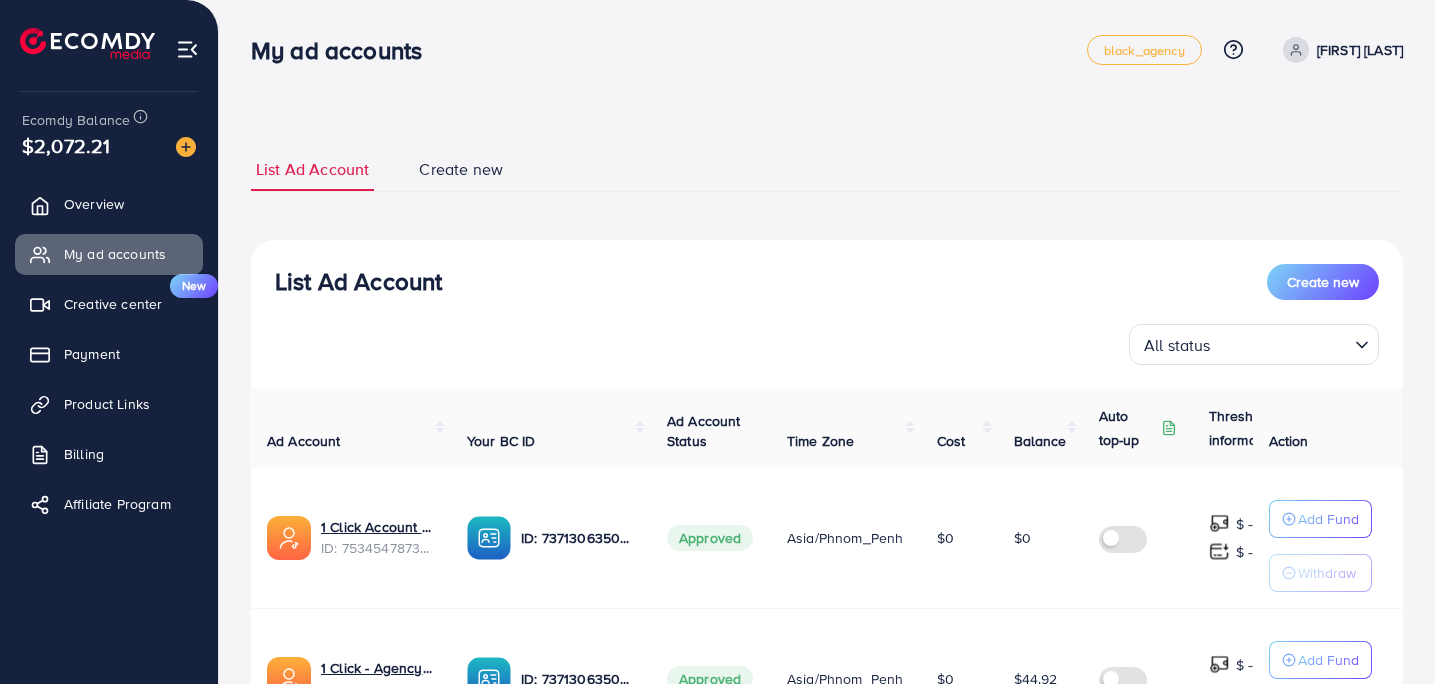 click on "All status" at bounding box center (1242, 342) 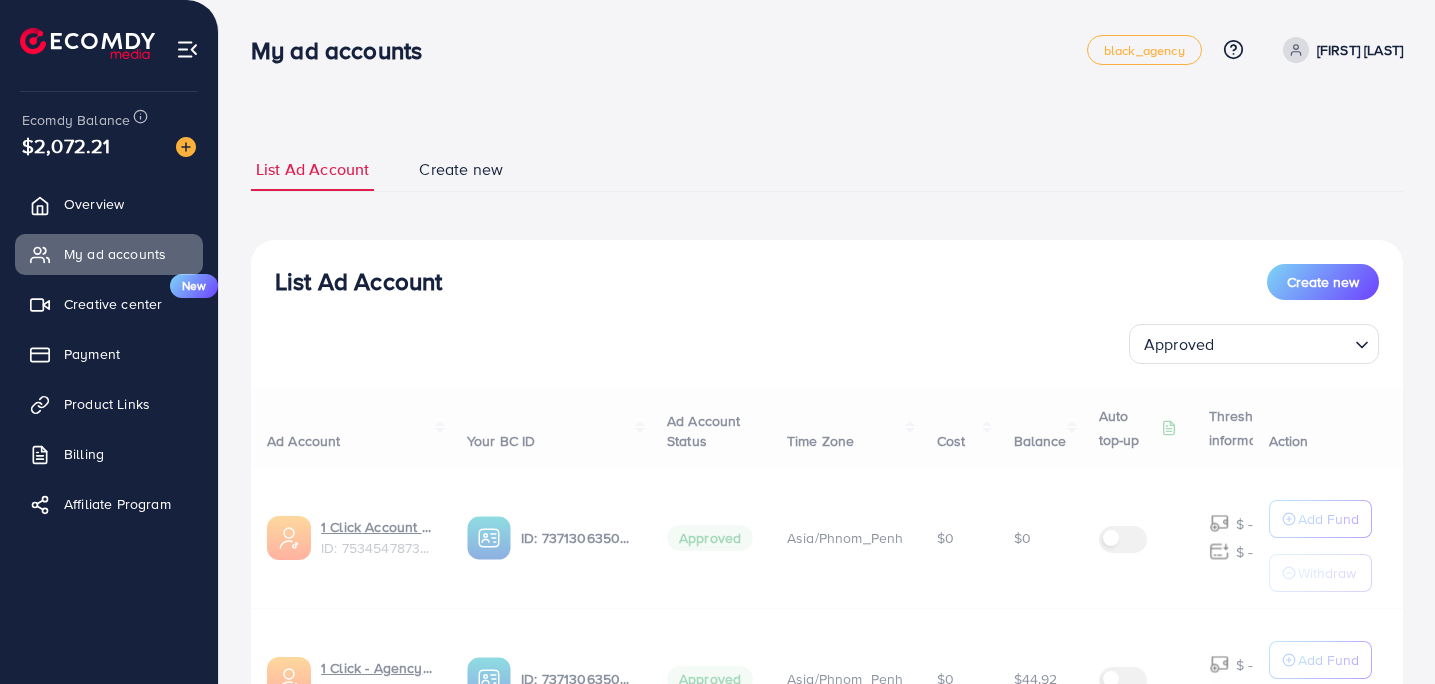 click on "List Ad Account   Create new
Approved
Loading...
All status
Approved
Not Approved
Punishment
Review
Not yet effective
Closed
Ad Account Your BC ID Ad Account Status Time Zone Cost Balance Auto top-up Threshold information Action            1 Click Account 121  ID: 7534547873405714448 ID: 7371306350615248913  Approved   Asia/Phnom_Penh   $0   $0   $ ---   $ ---   Add Fund   Withdraw       1 Click - Agency inhouse  ID: 7532415570852397057 ID: 7371306350615248913  Approved   Asia/Phnom_Penh   $0   $44.92   $ ---   $ ---   Add Fund   Withdraw       1 Click - Henry Lee  ID: 7532415277892583425 ID: 7371306350615248913  Approved   Asia/Phnom_Penh   $0   $51.68   $ ---   $ ---   Add Fund   Withdraw       1 Click Account 118  ID: 7530221390843101185 ID: 7371306350615248913  Approved   Asia/Ho_Chi_Minh   $0   $0   $ ---" at bounding box center (827, 1103) 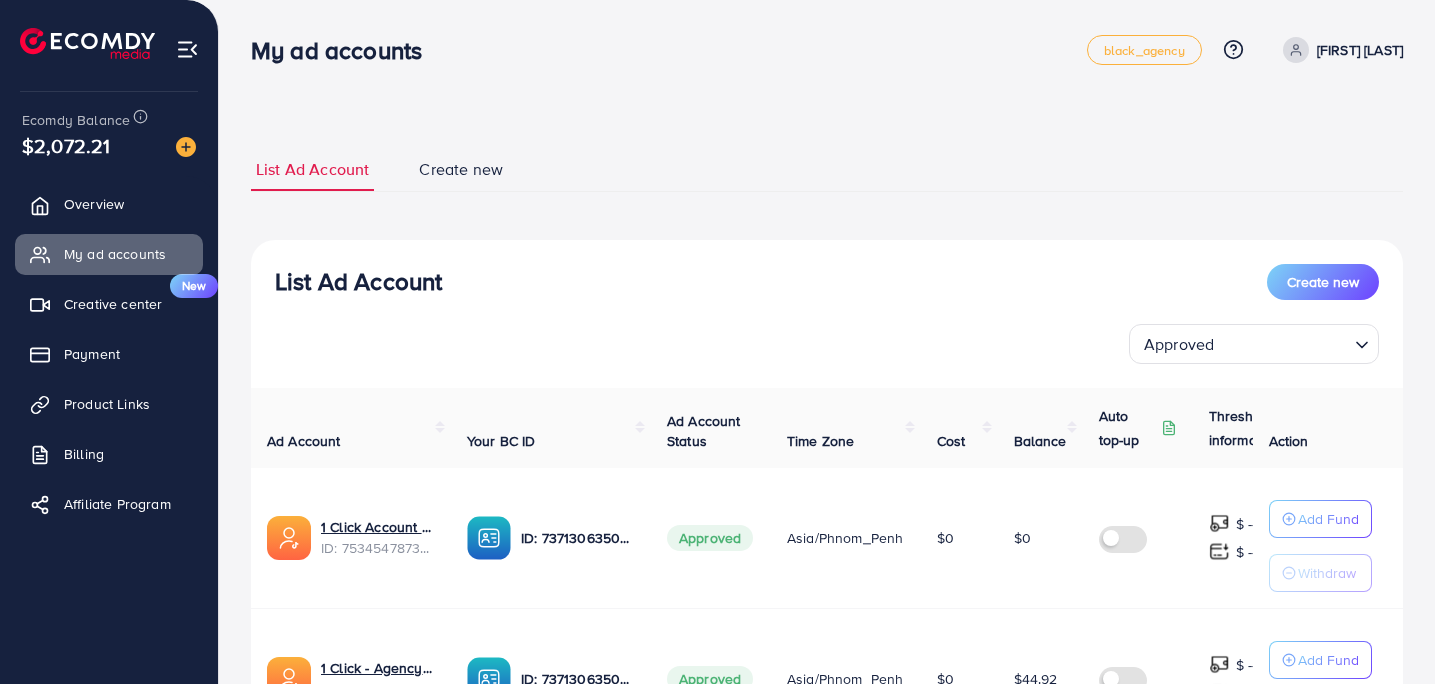 click on "Approved
Loading..." at bounding box center [827, 344] 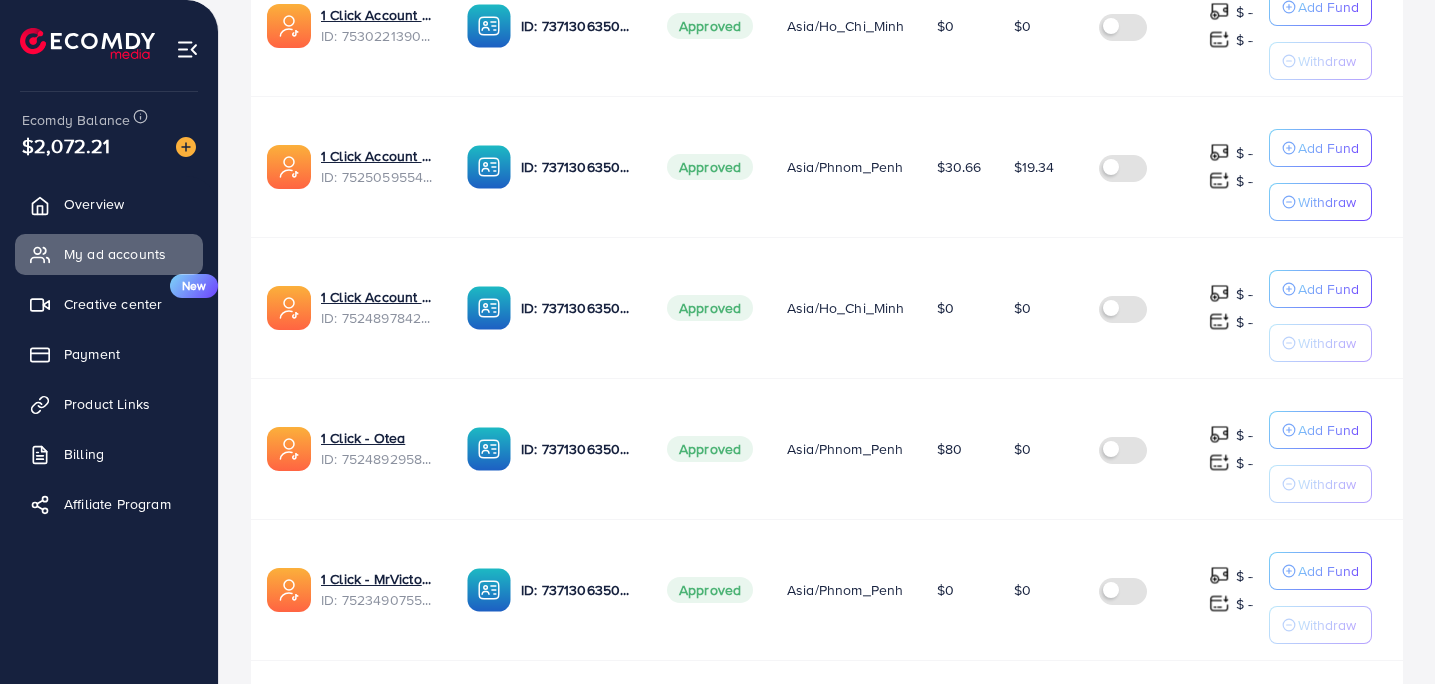 scroll, scrollTop: 1342, scrollLeft: 0, axis: vertical 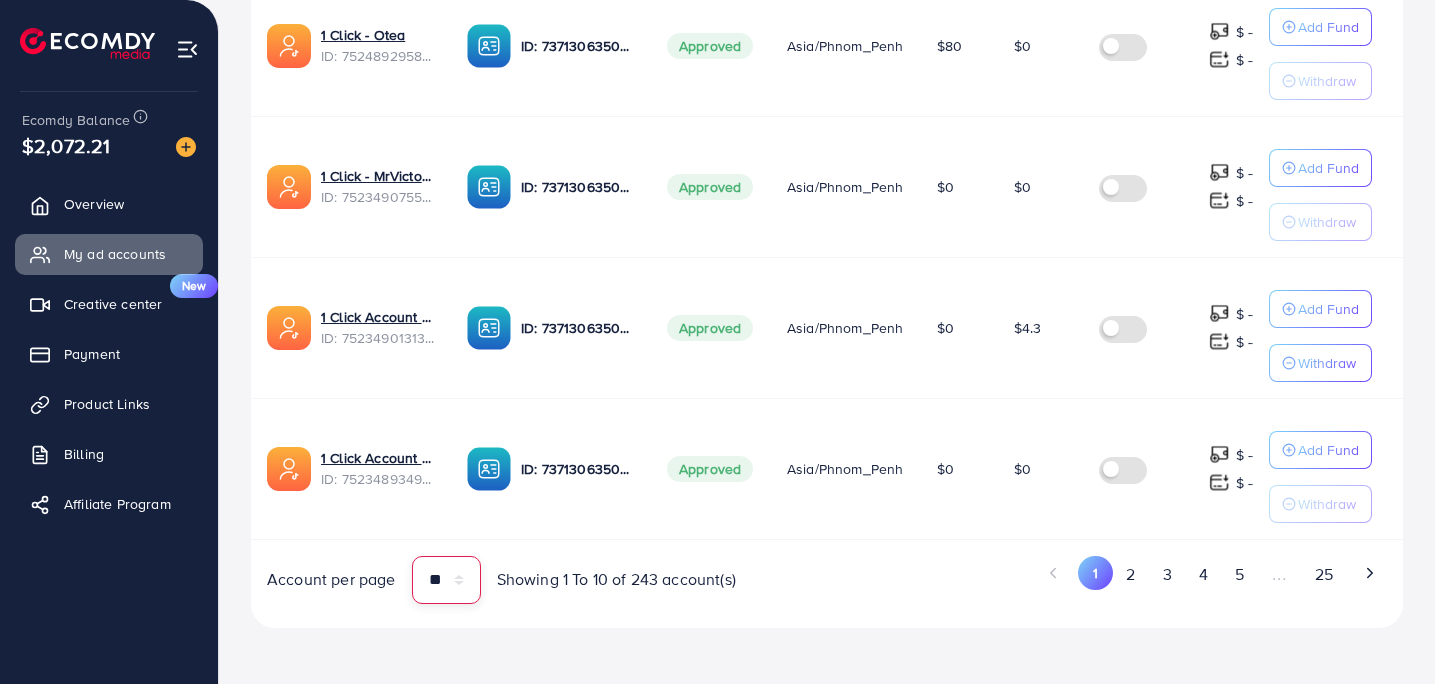 click on "** ** ** ***" at bounding box center (446, 580) 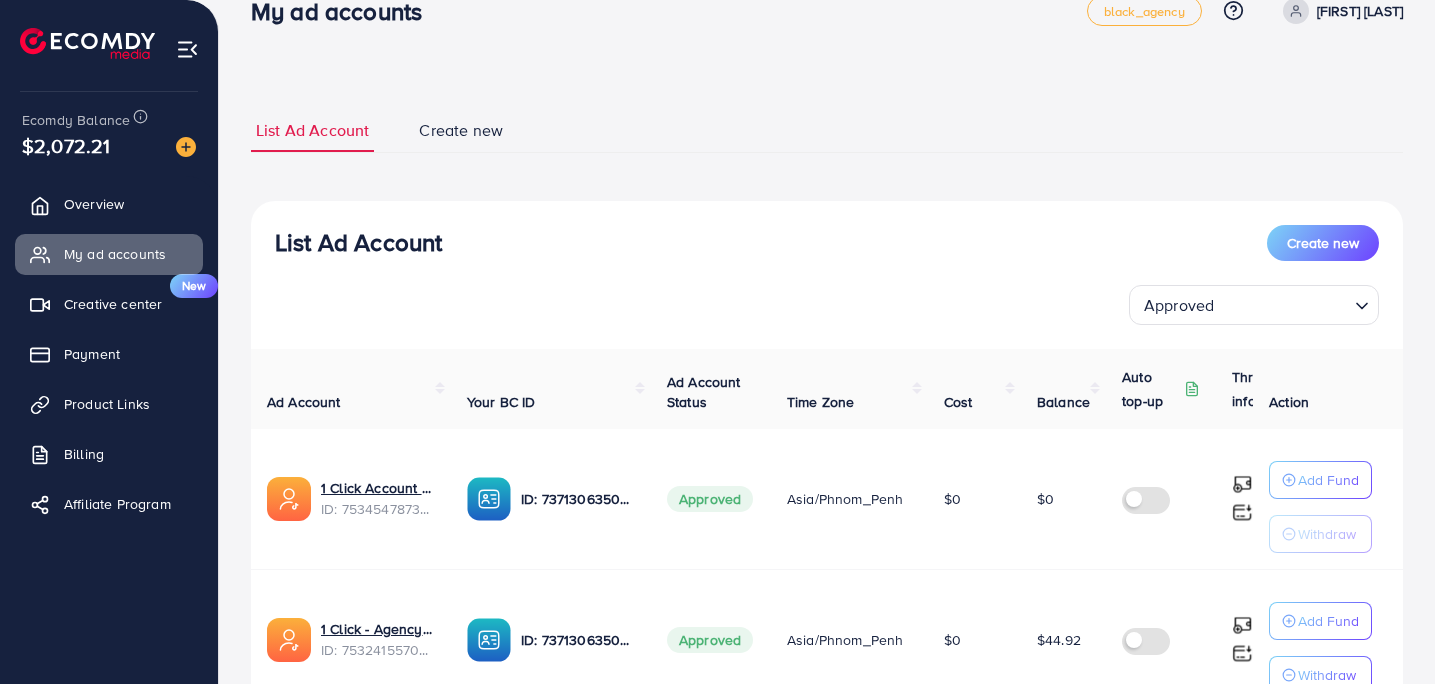 scroll, scrollTop: 0, scrollLeft: 0, axis: both 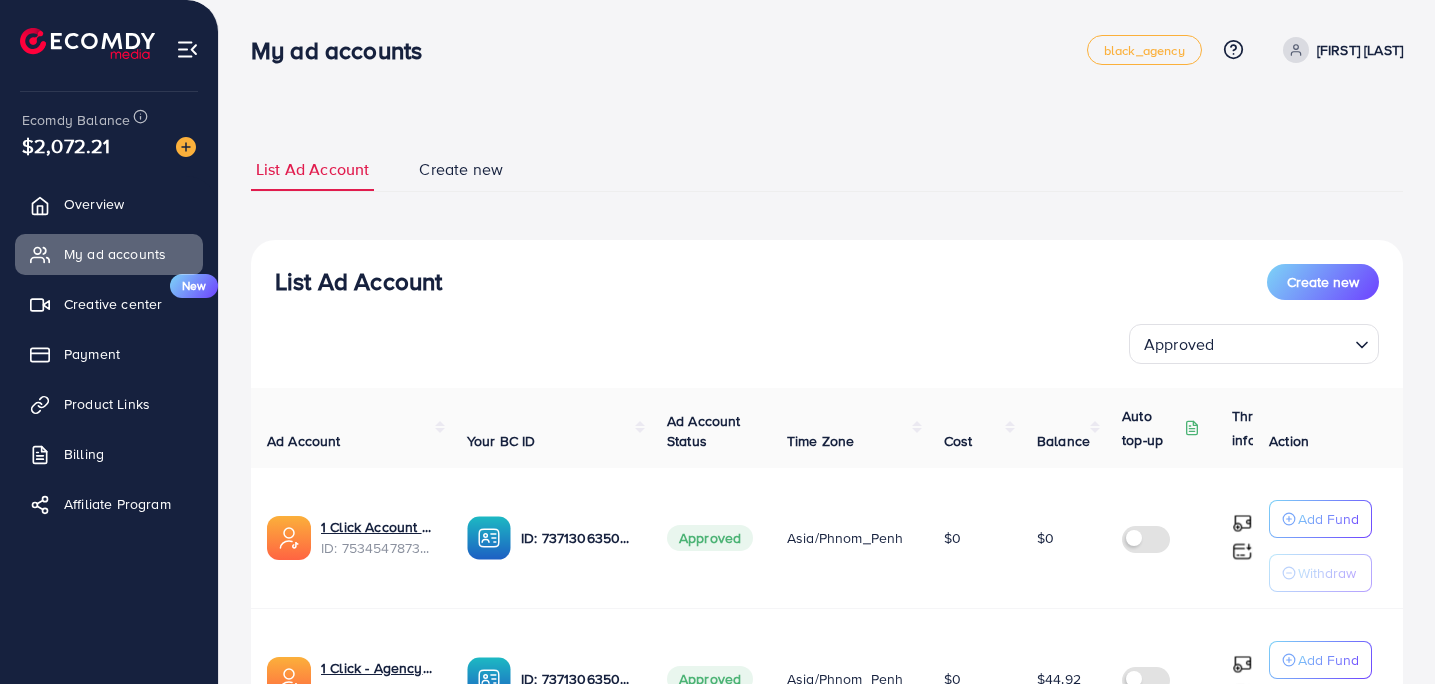click on "List Ad Account   Create new" at bounding box center (827, 282) 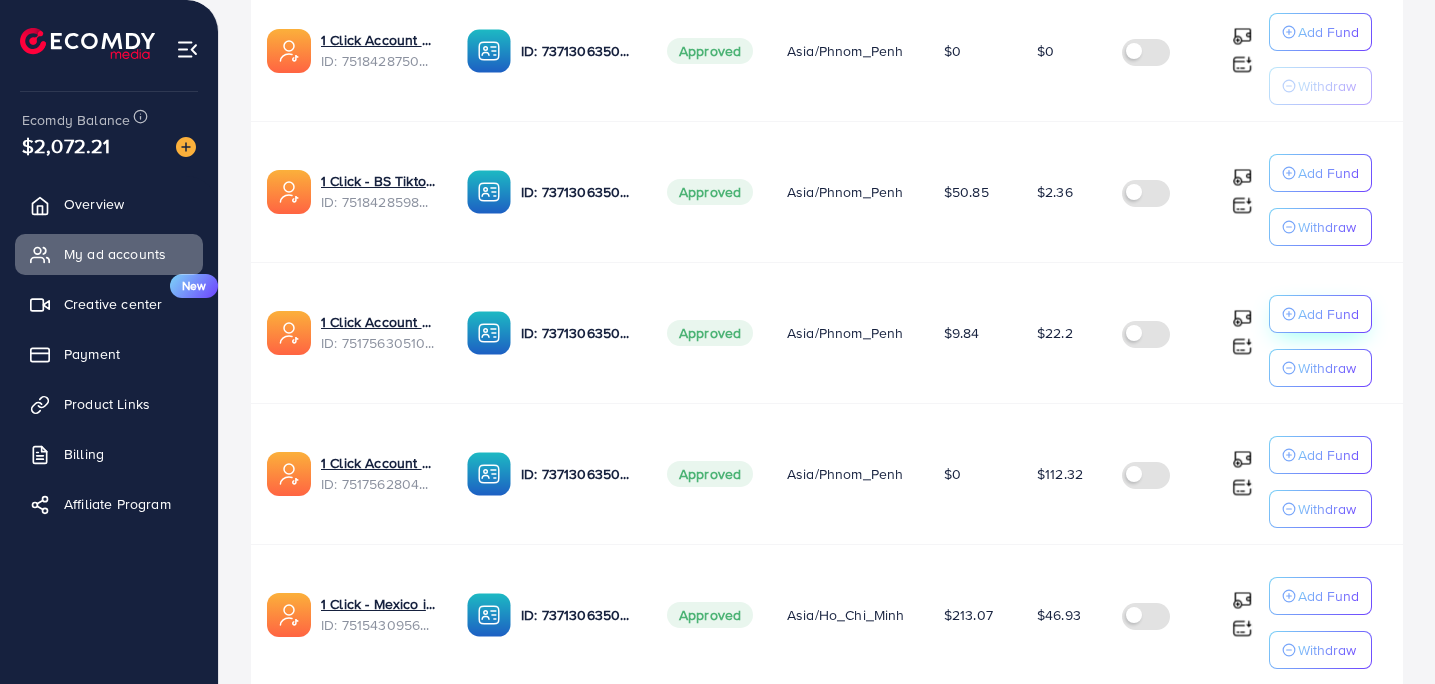 click 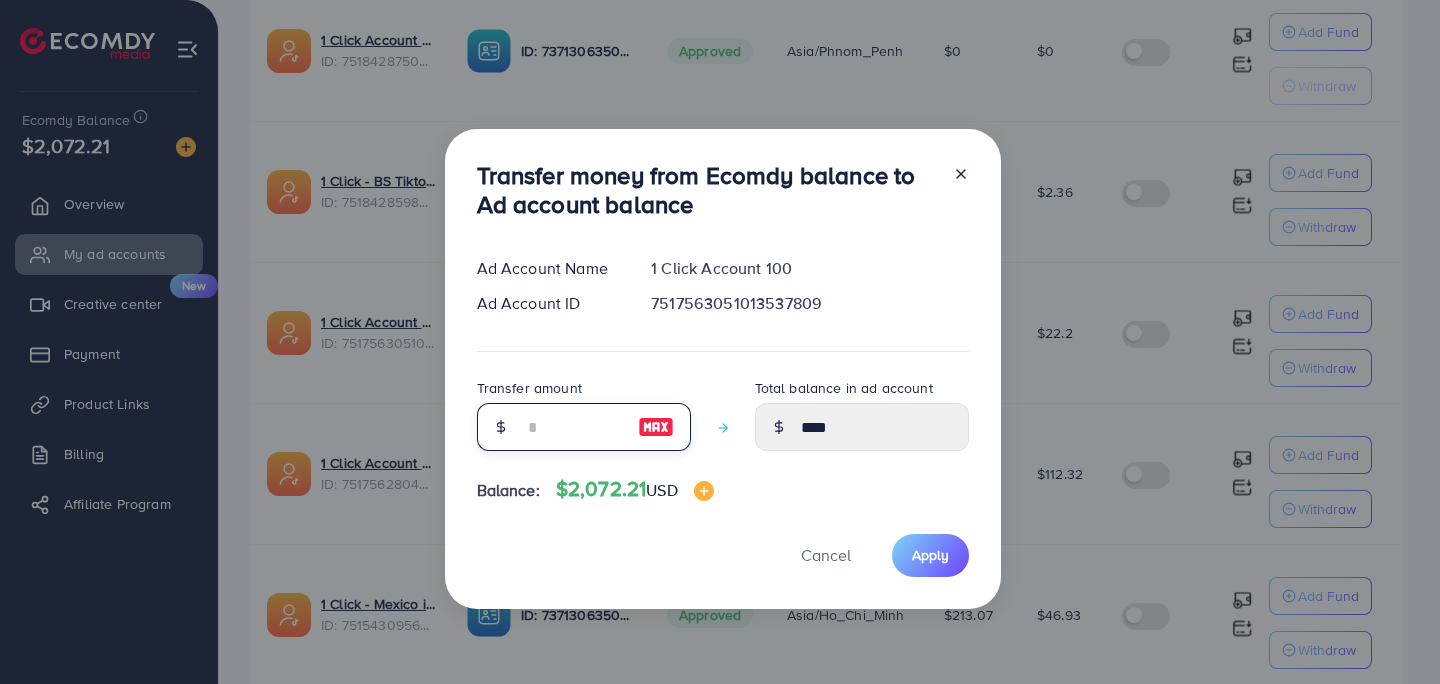 click at bounding box center (573, 427) 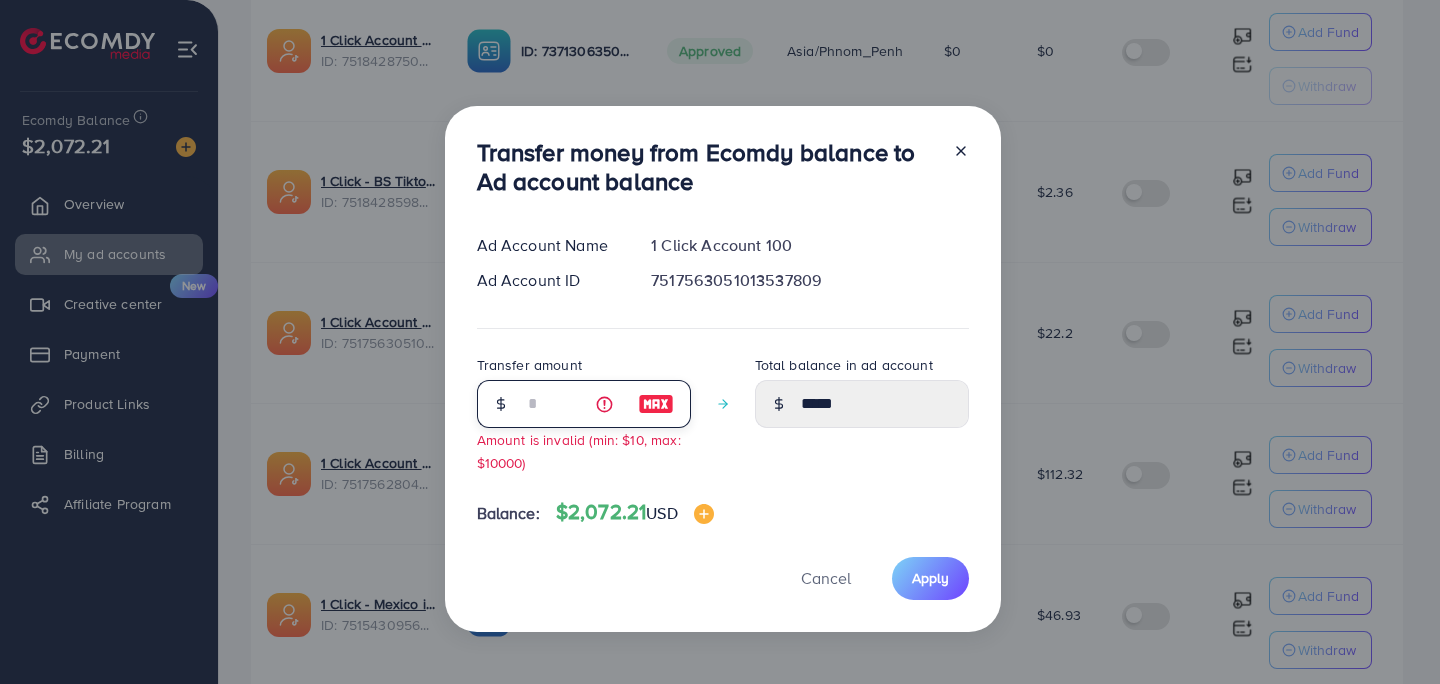 type on "**" 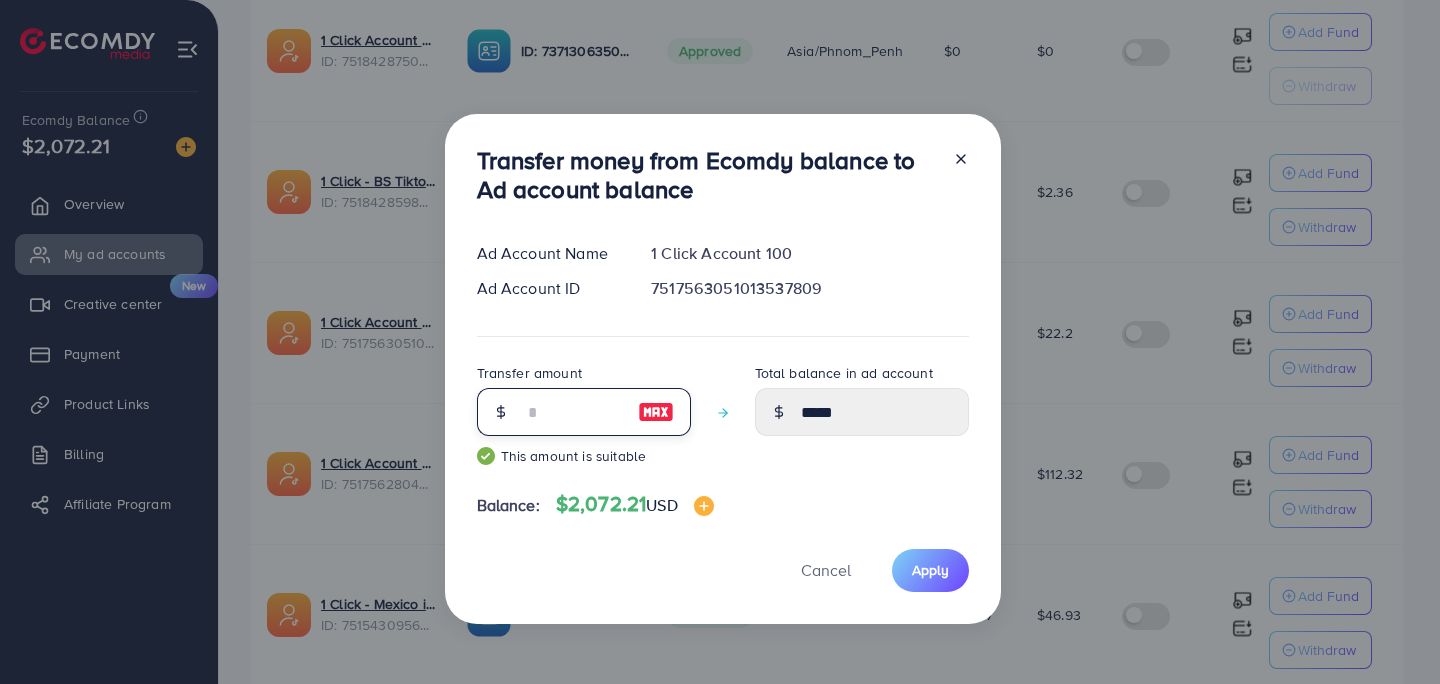 type on "***" 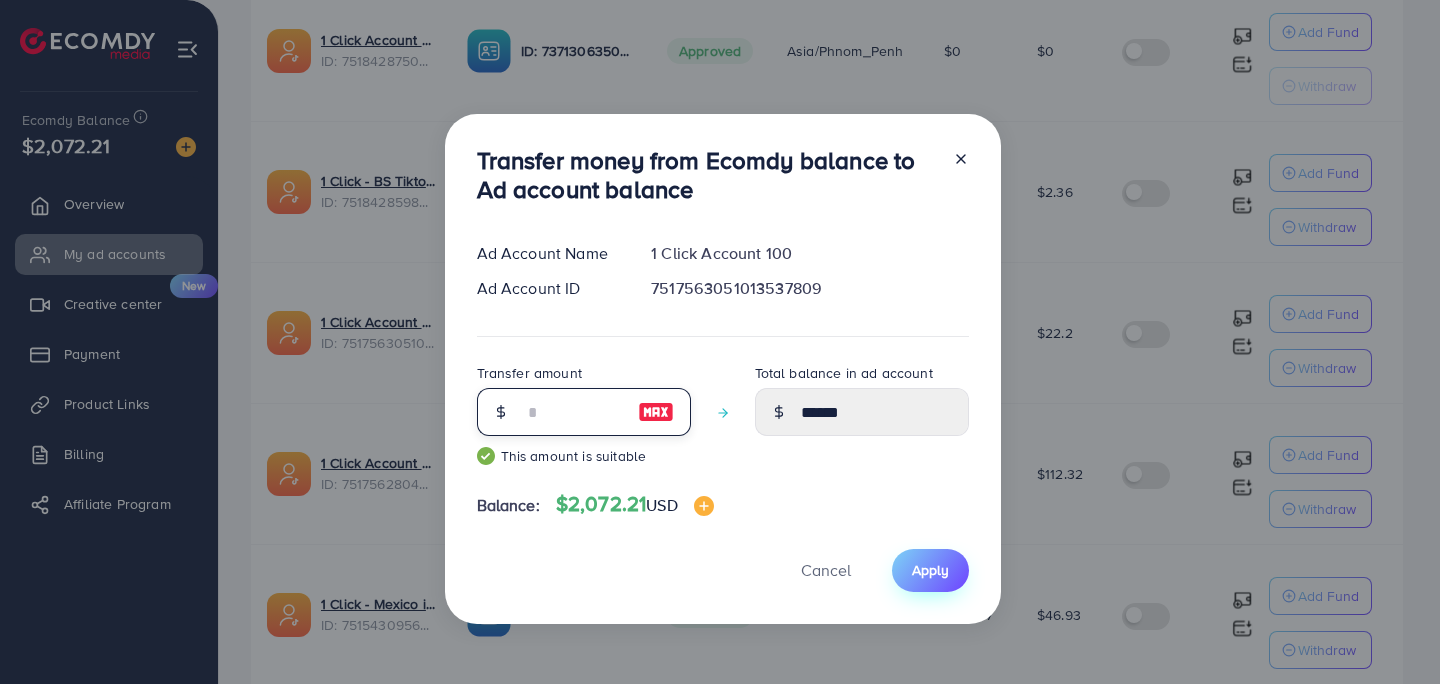 type on "***" 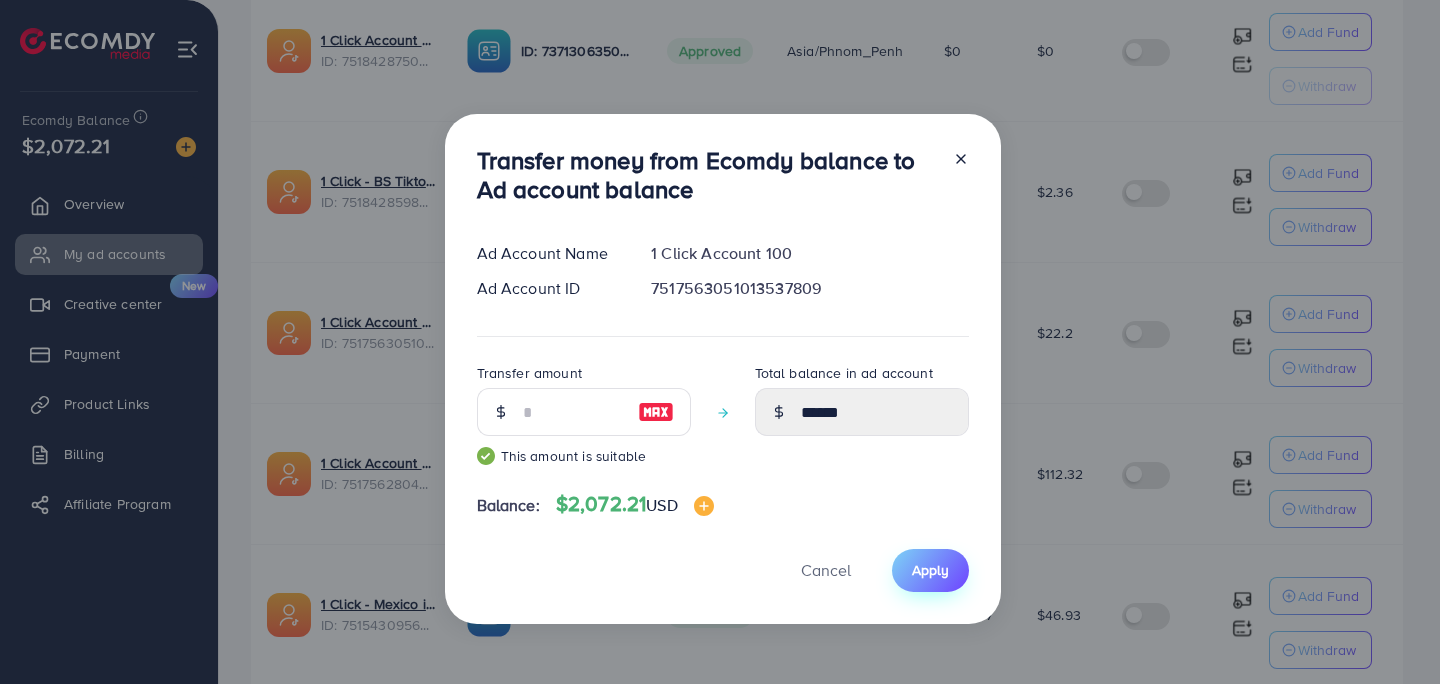 click on "Apply" at bounding box center [930, 570] 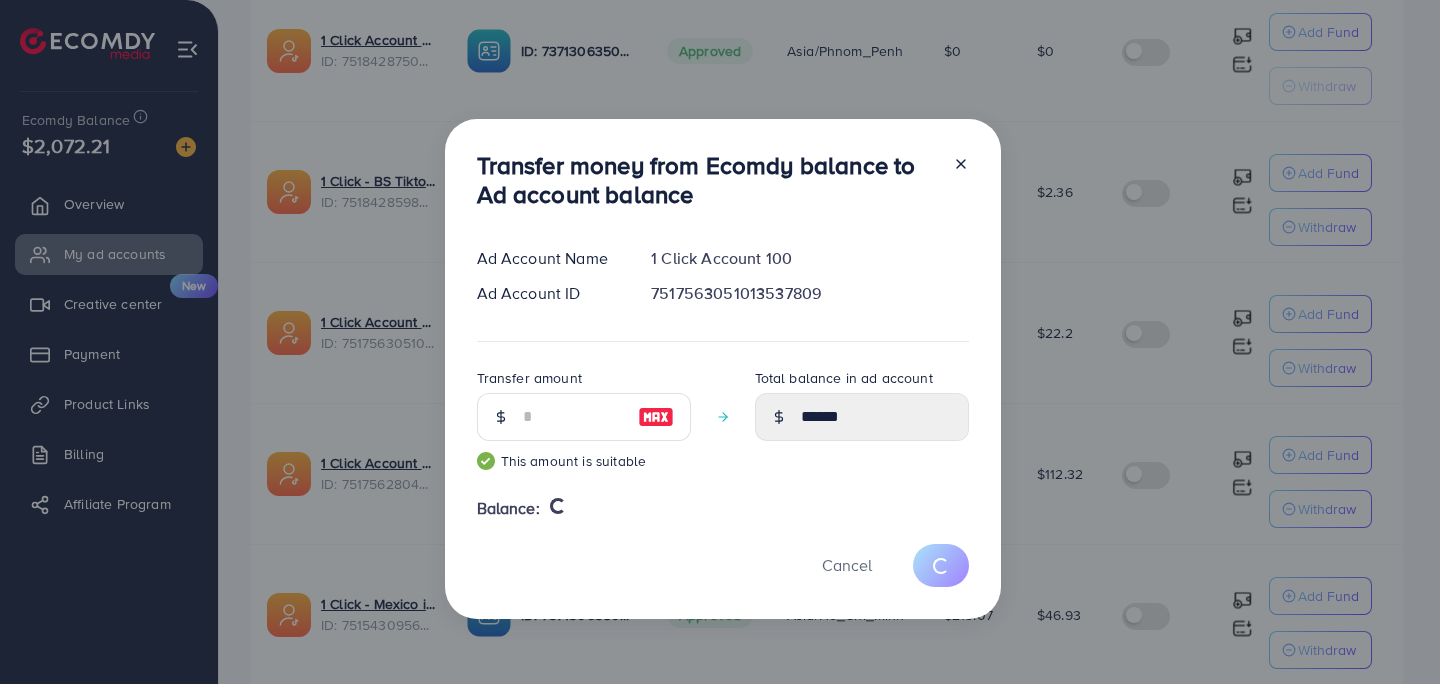 type 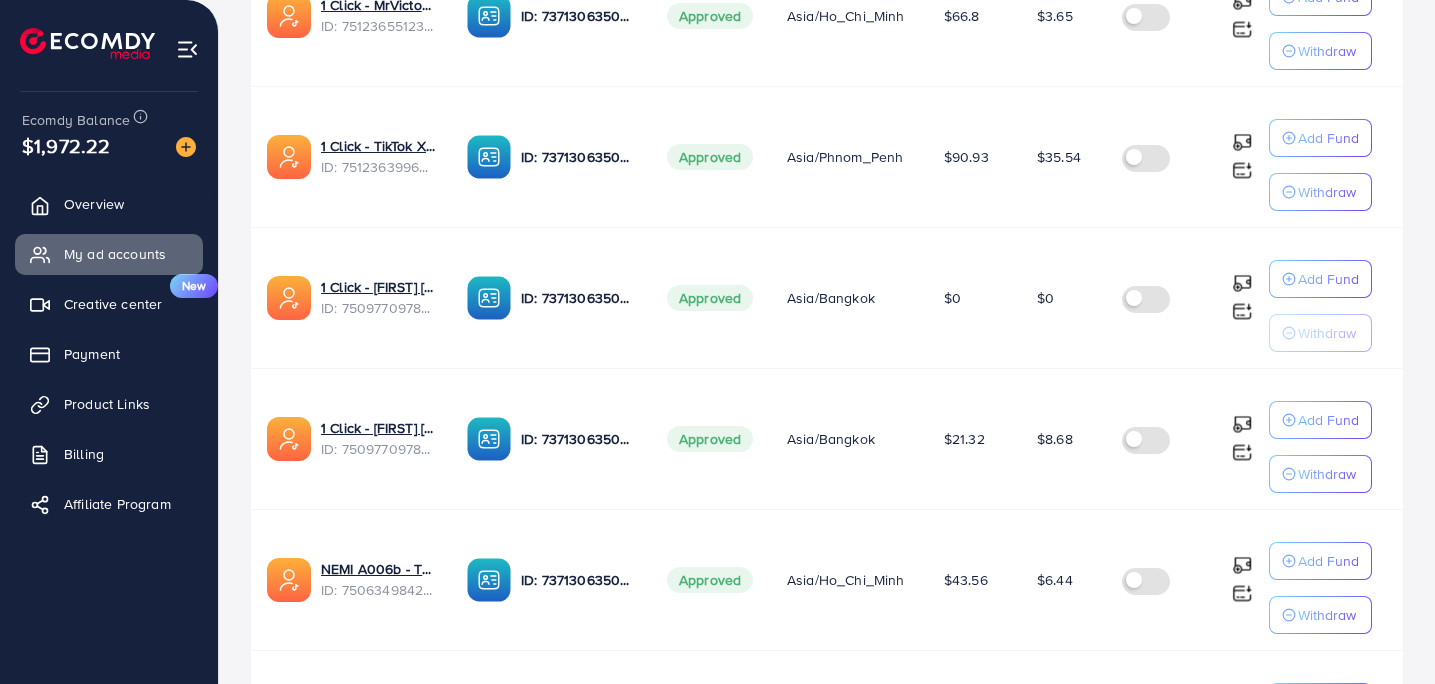 scroll, scrollTop: 4339, scrollLeft: 0, axis: vertical 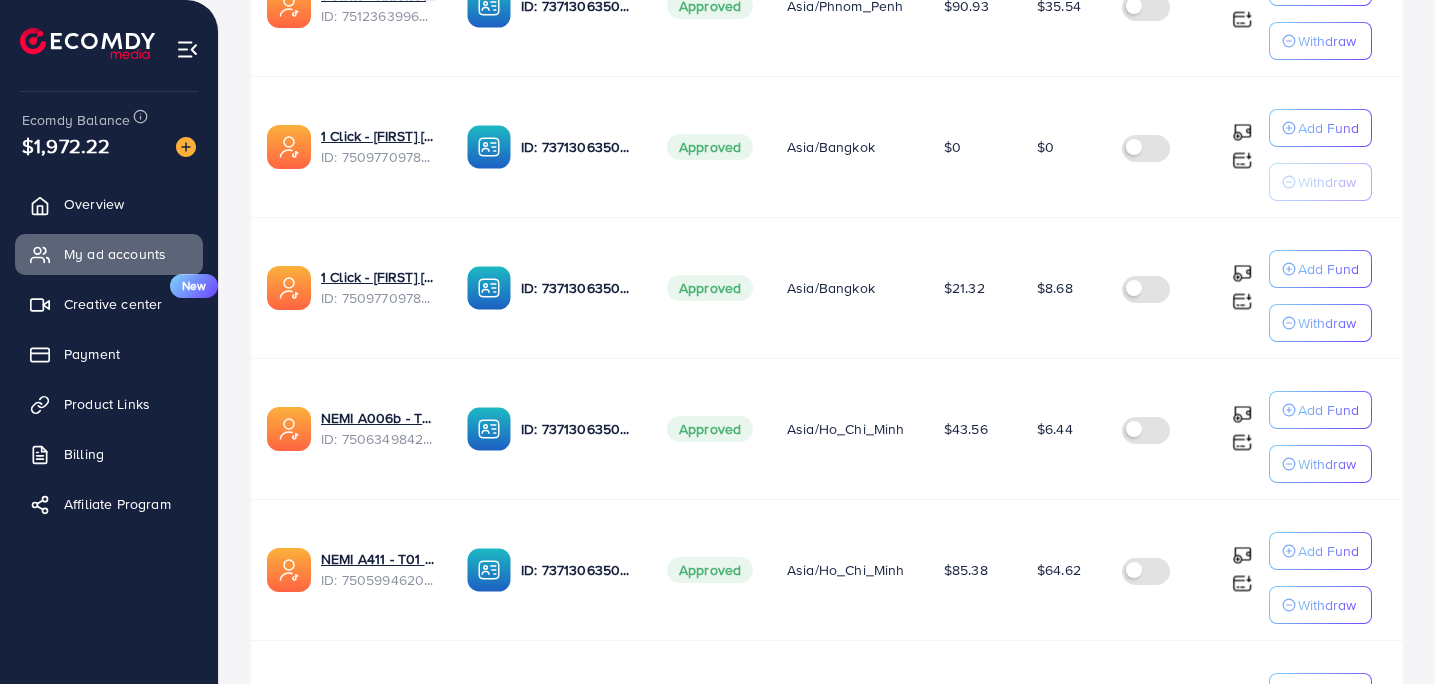 type 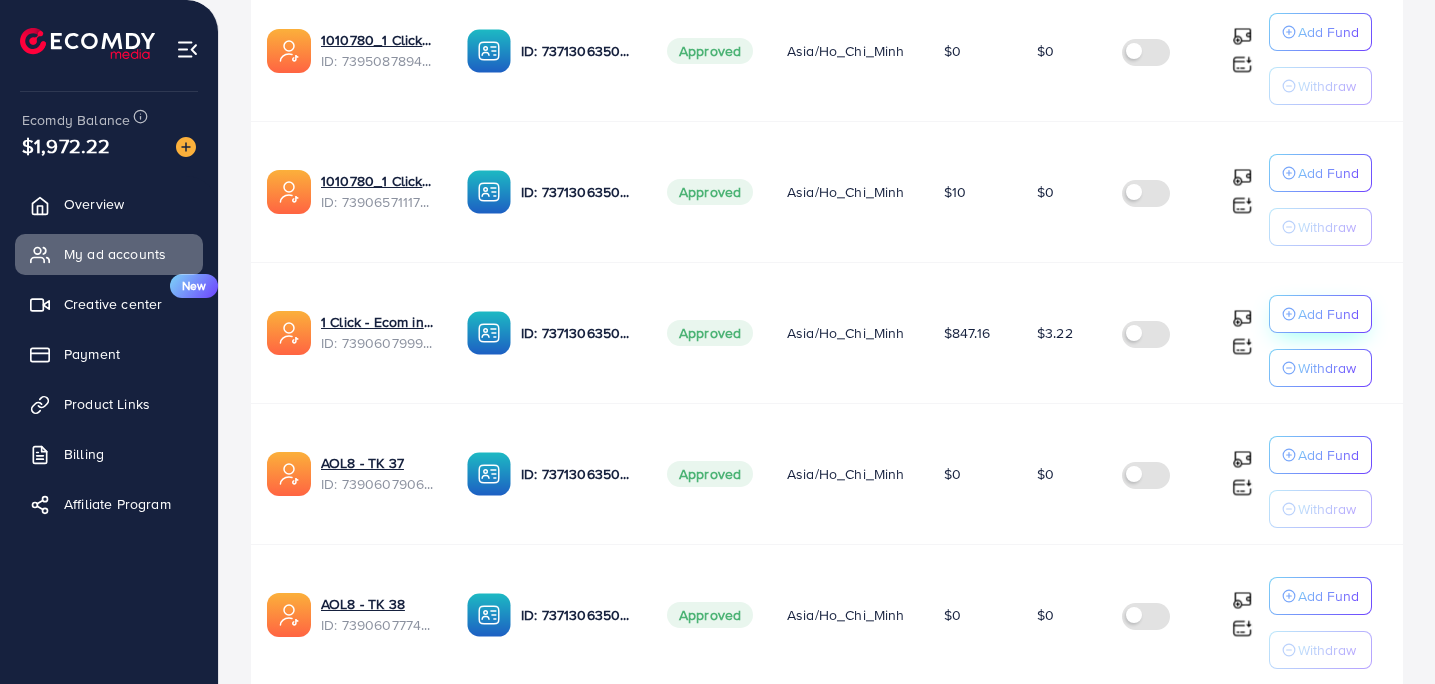 click 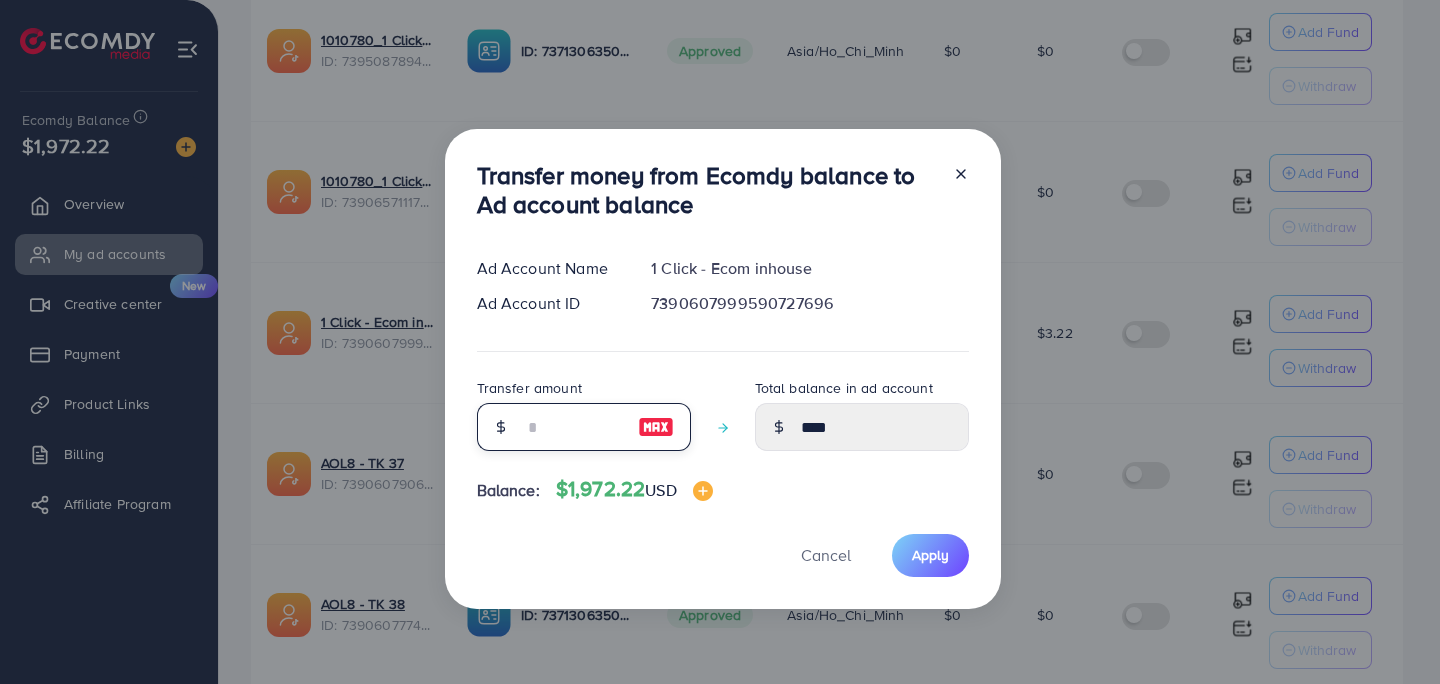 click at bounding box center [573, 427] 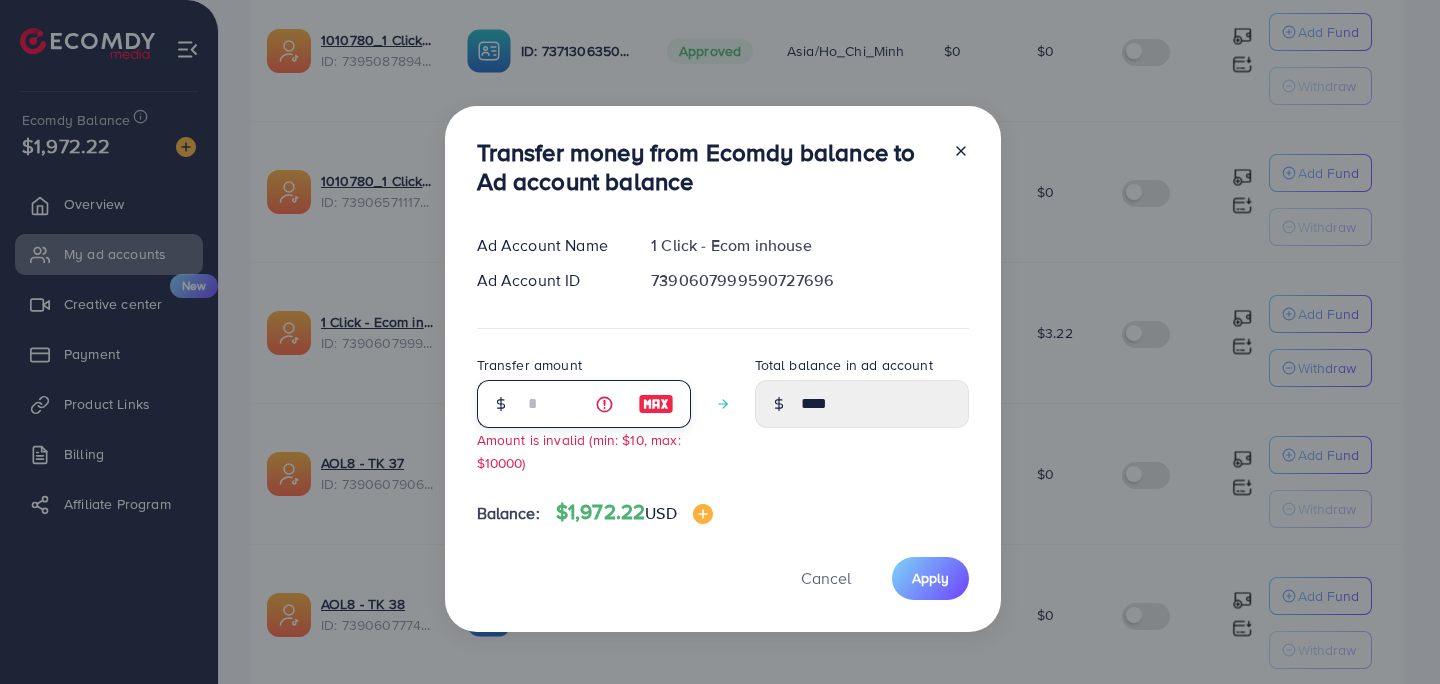 type on "****" 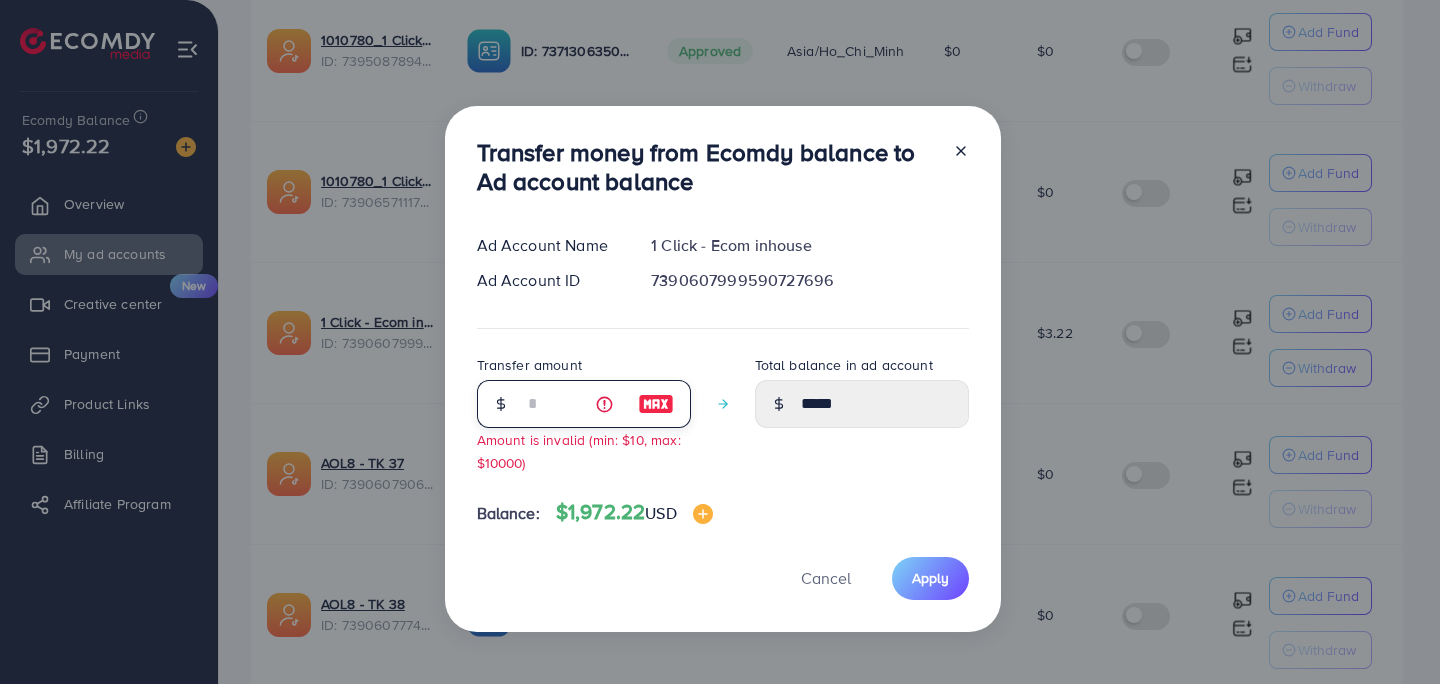 type on "***" 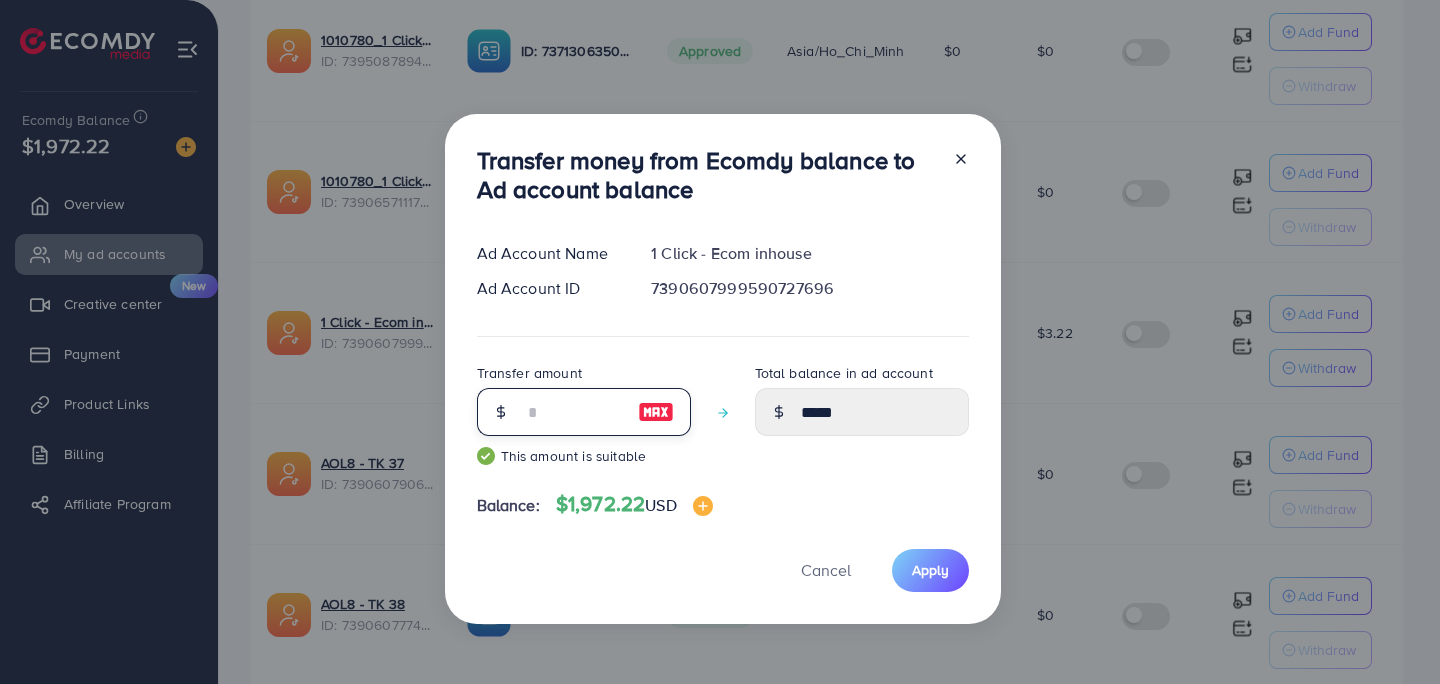 type on "******" 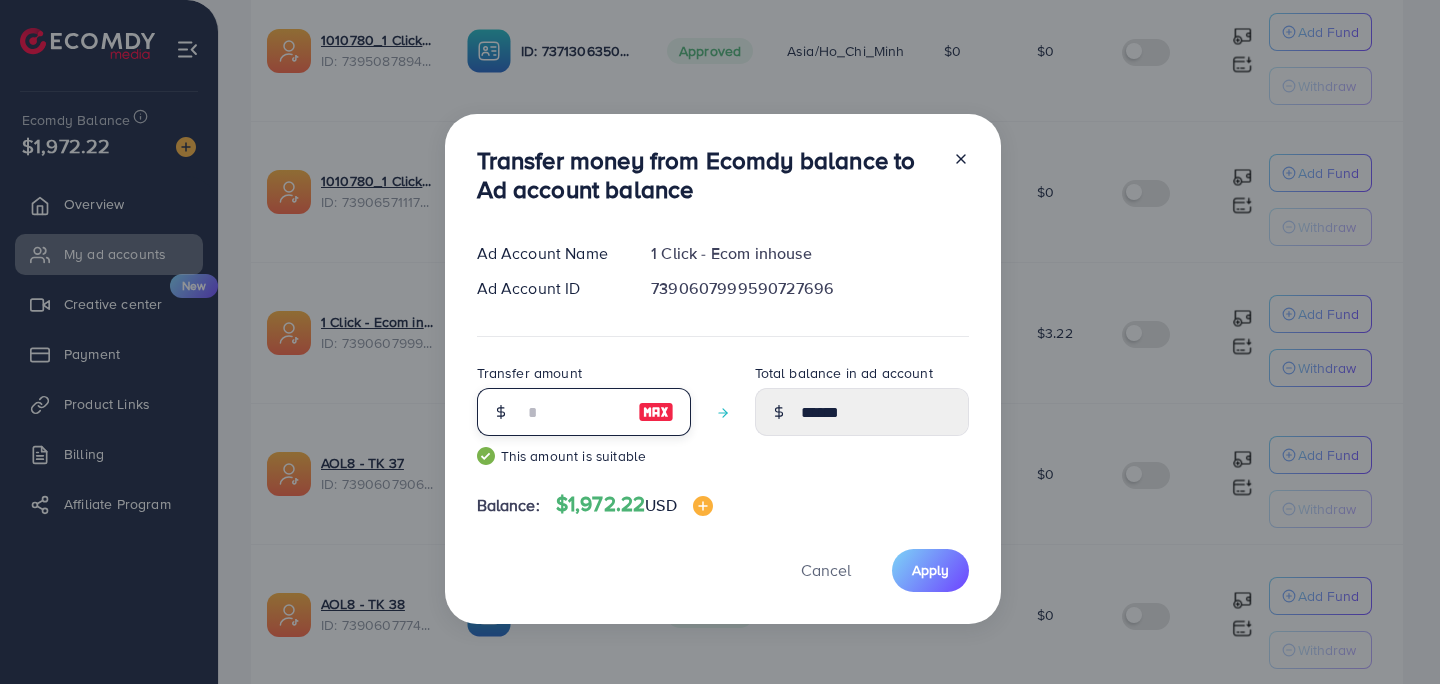 type on "***" 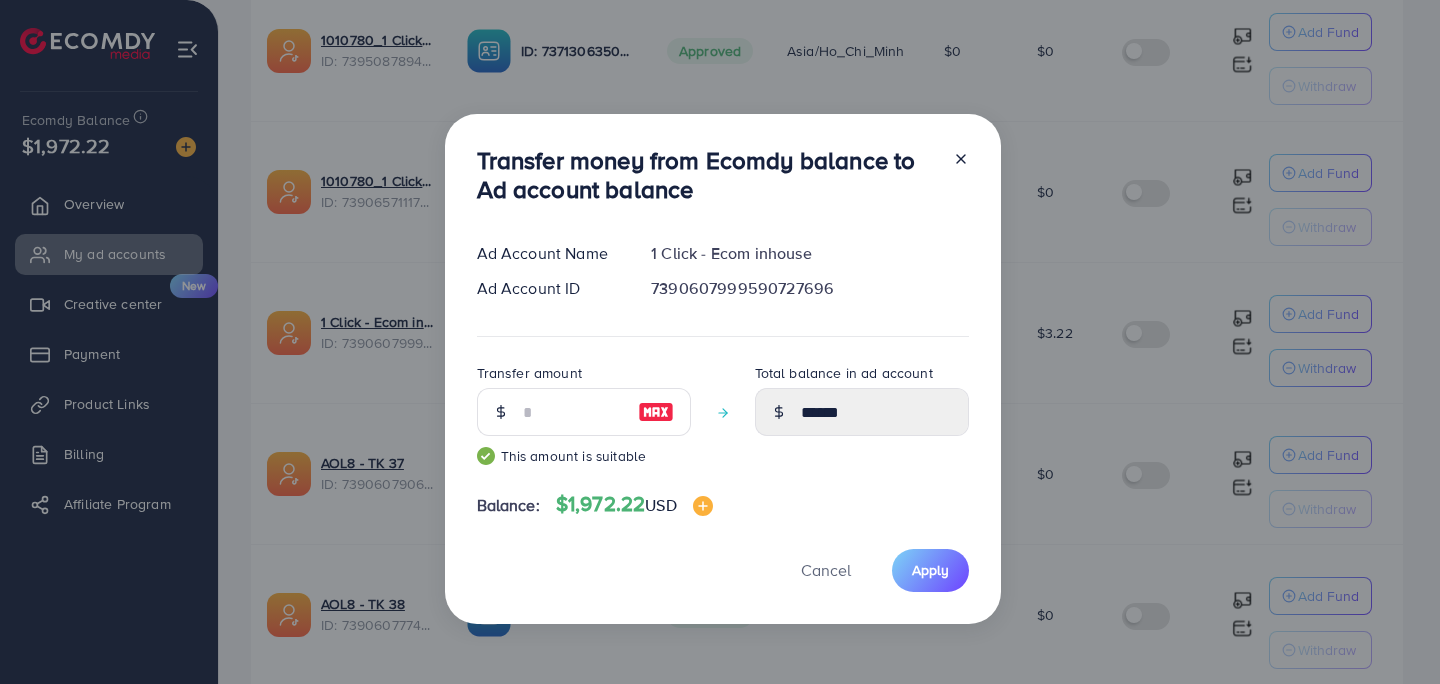 click on "Transfer money from Ecomdy balance to Ad account balance   Ad Account Name   1 Click - Ecom inhouse   Ad Account ID   7390607999590727696   Transfer amount  ***  This amount is suitable   Total balance in ad account  ****** Balance:  $1,972.22  USD   Cancel   Apply" at bounding box center (723, 369) 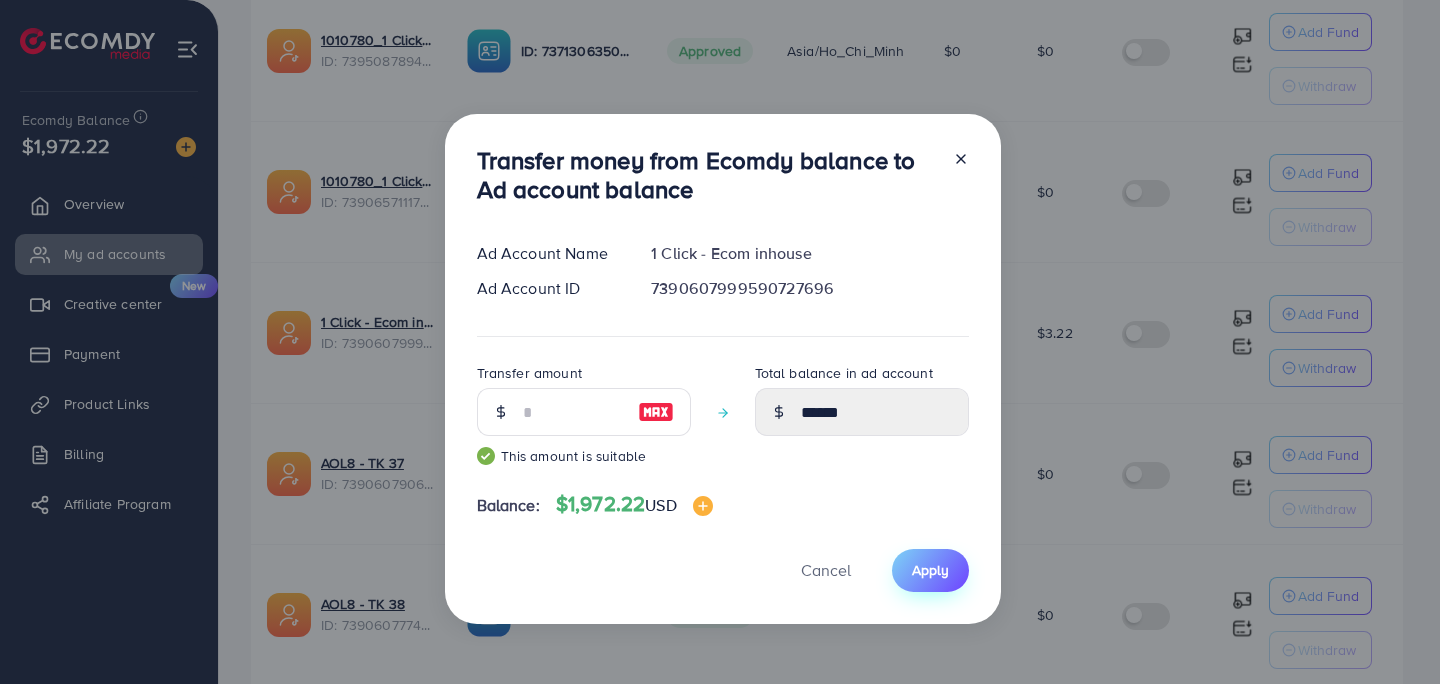 click on "Apply" at bounding box center (930, 570) 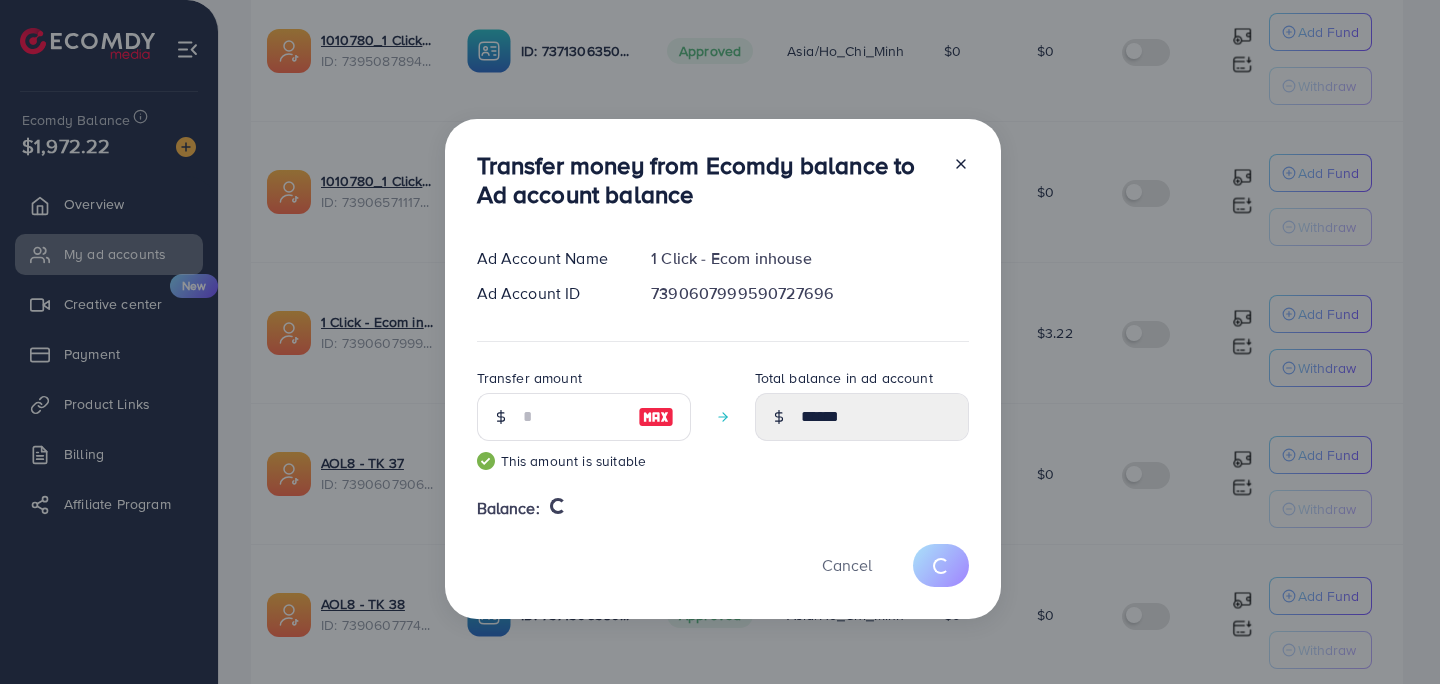 type 